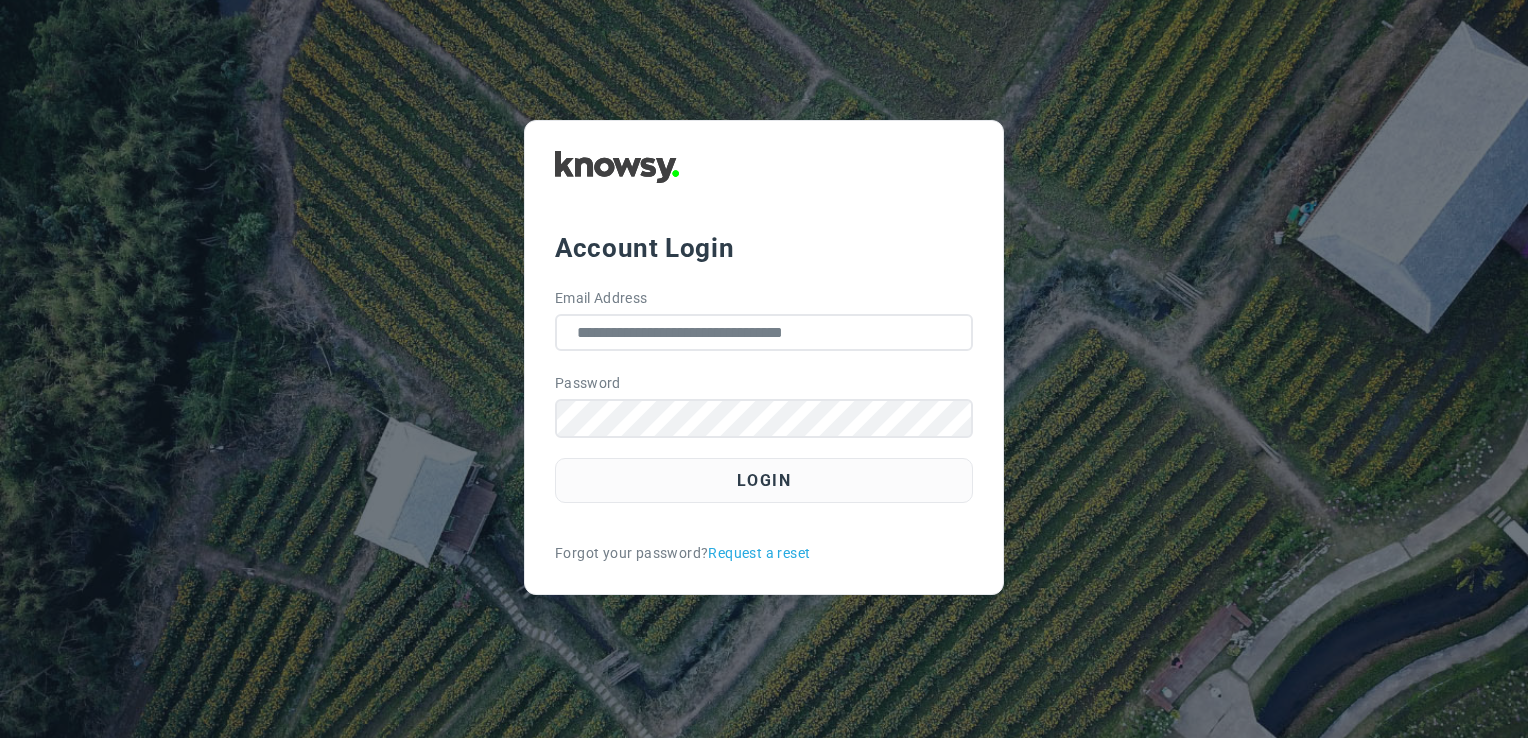 scroll, scrollTop: 0, scrollLeft: 0, axis: both 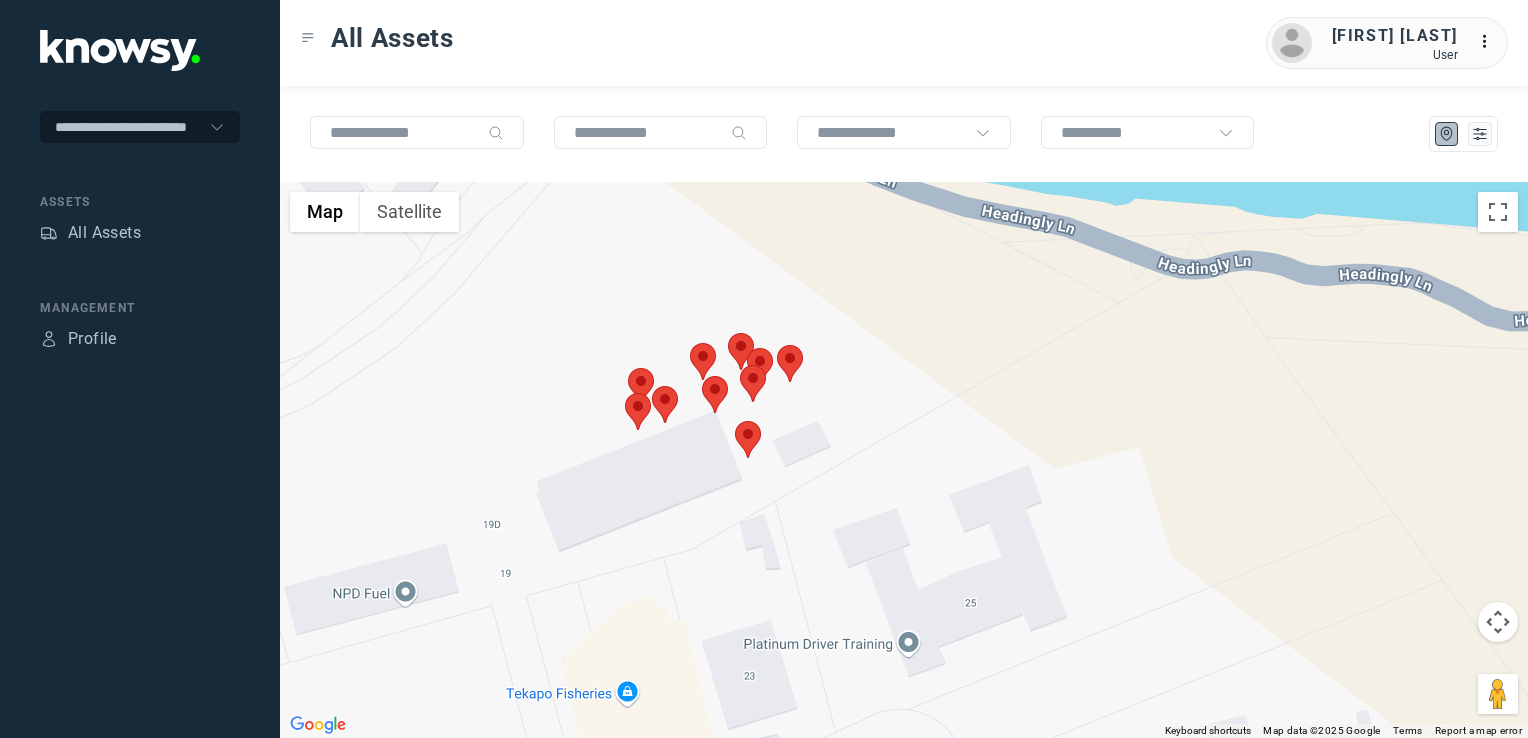 click 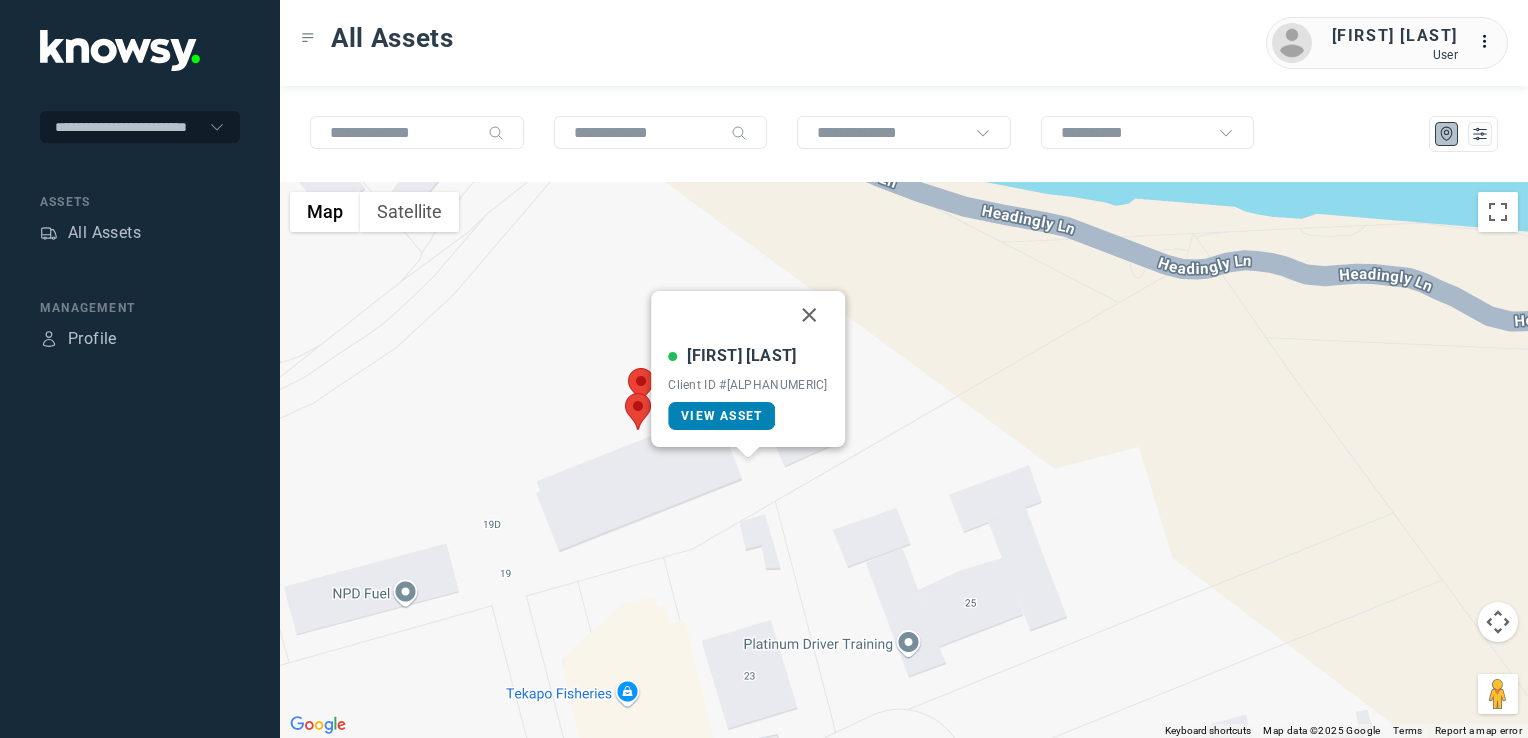click on "View Asset" 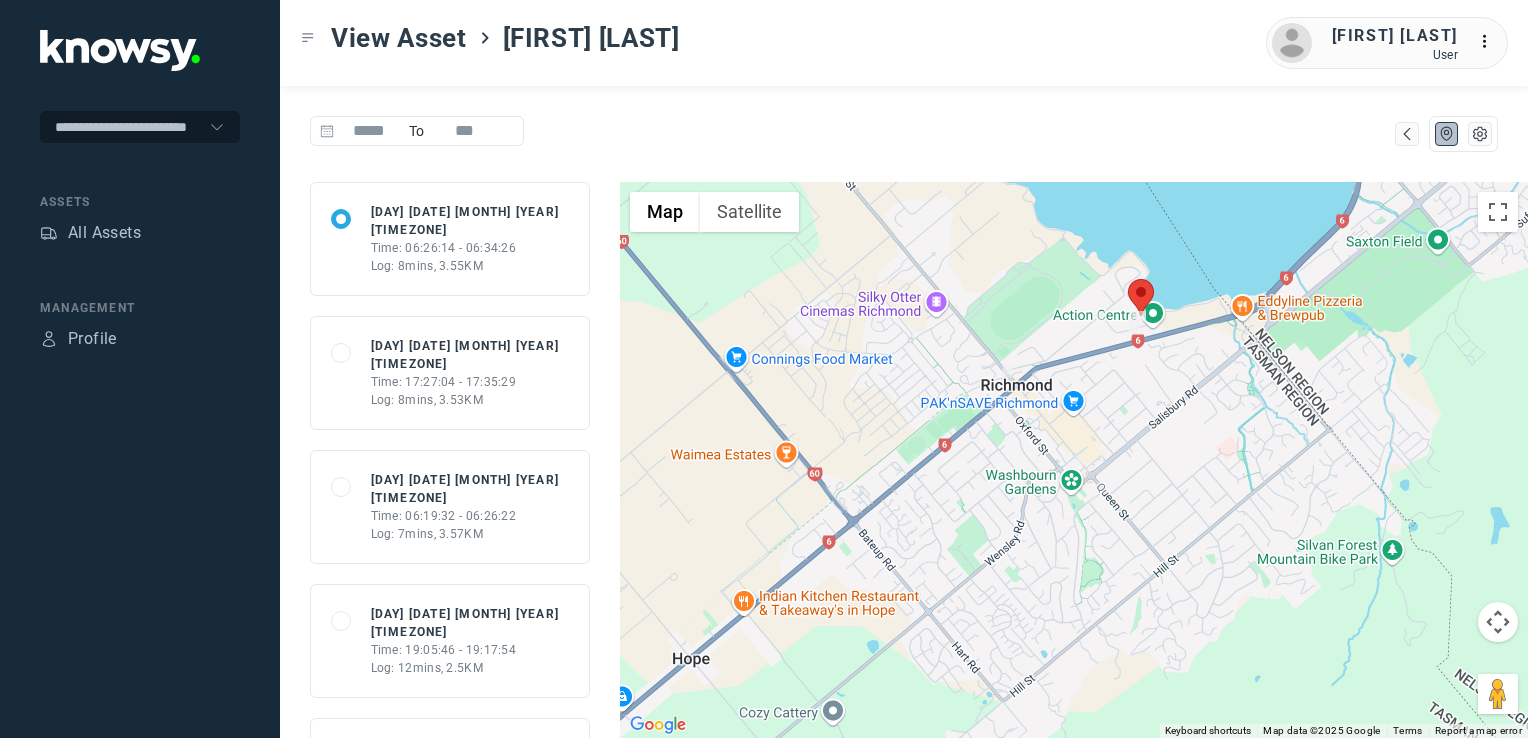 click on "Time: 06:19:32 - 06:26:22" 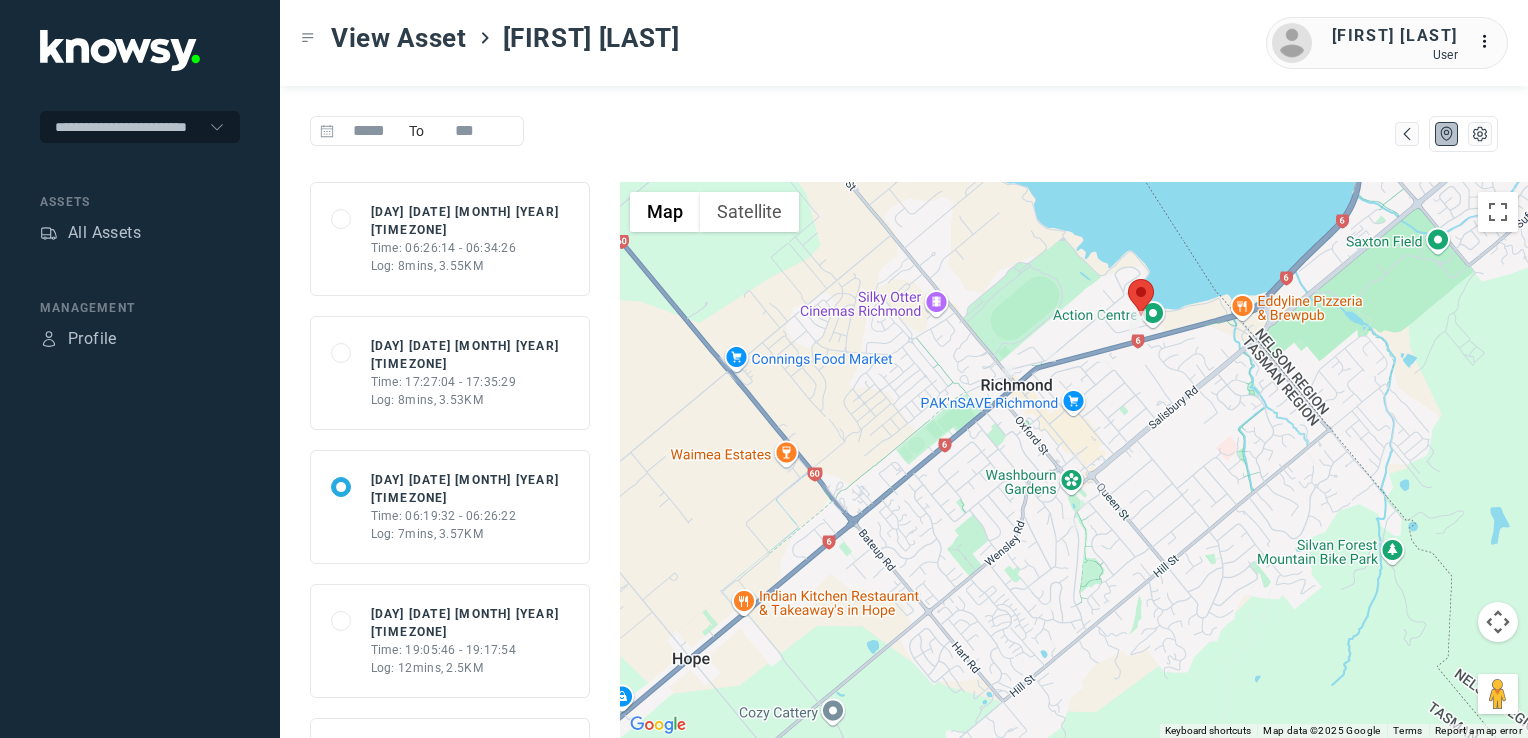 click on "Log: 8mins, 3.53KM" 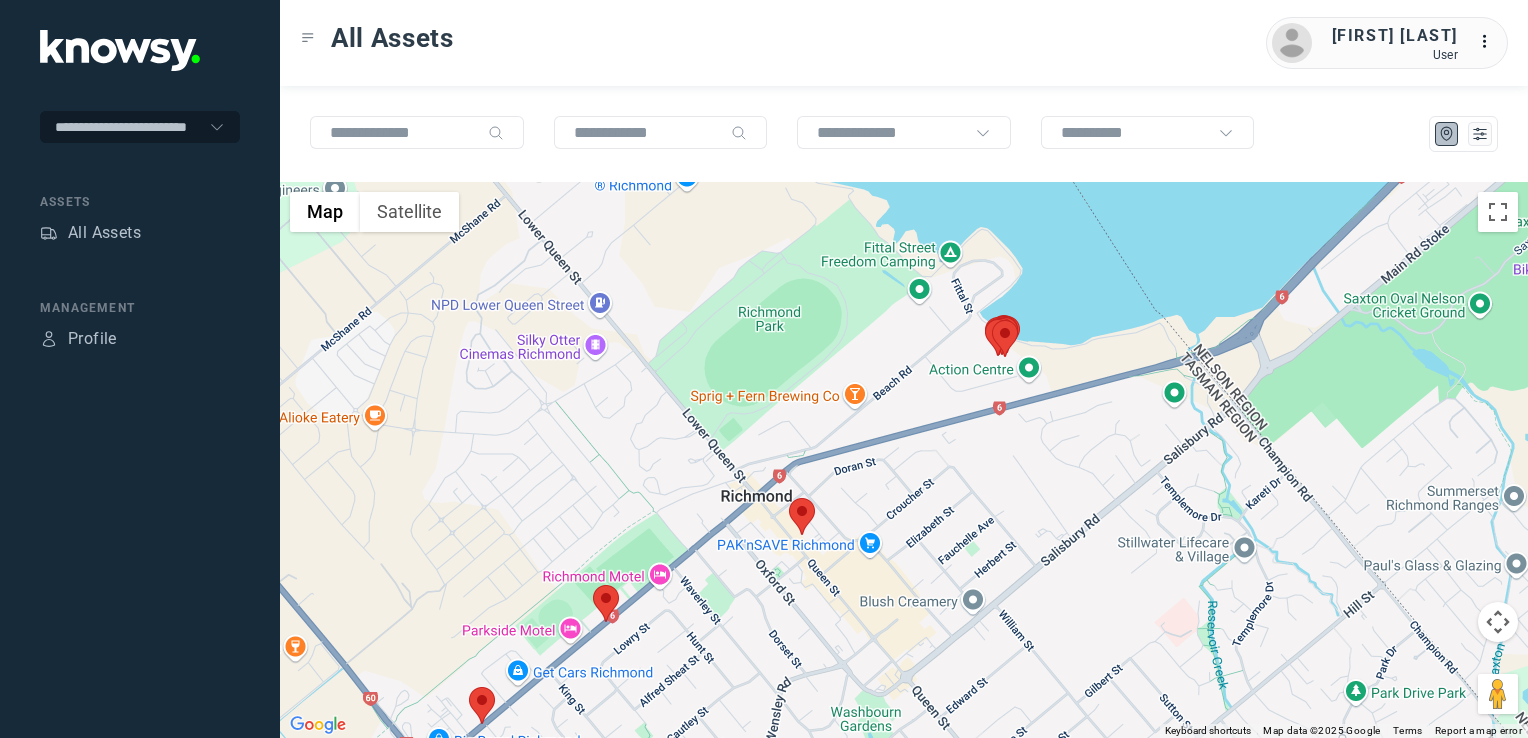 click 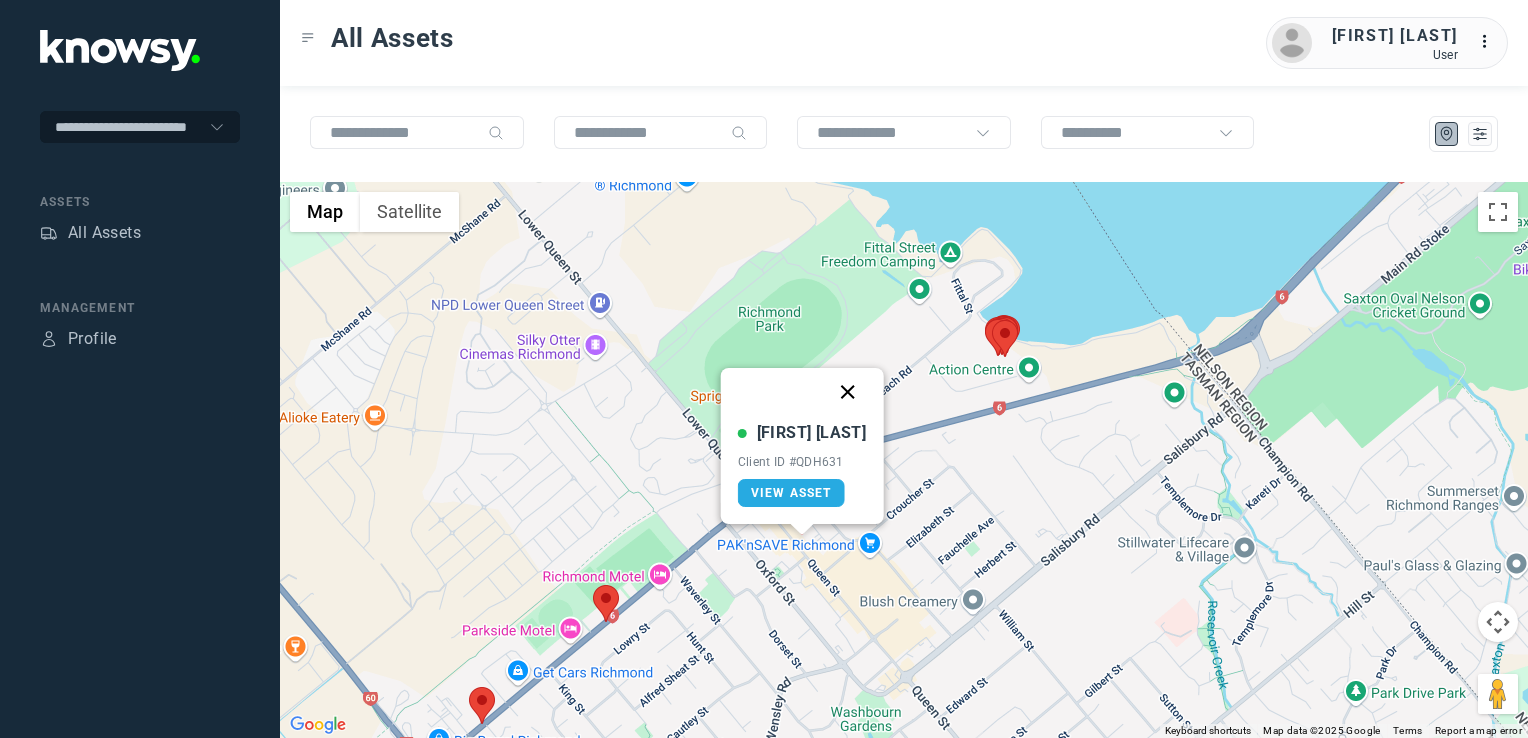 drag, startPoint x: 834, startPoint y: 386, endPoint x: 832, endPoint y: 439, distance: 53.037724 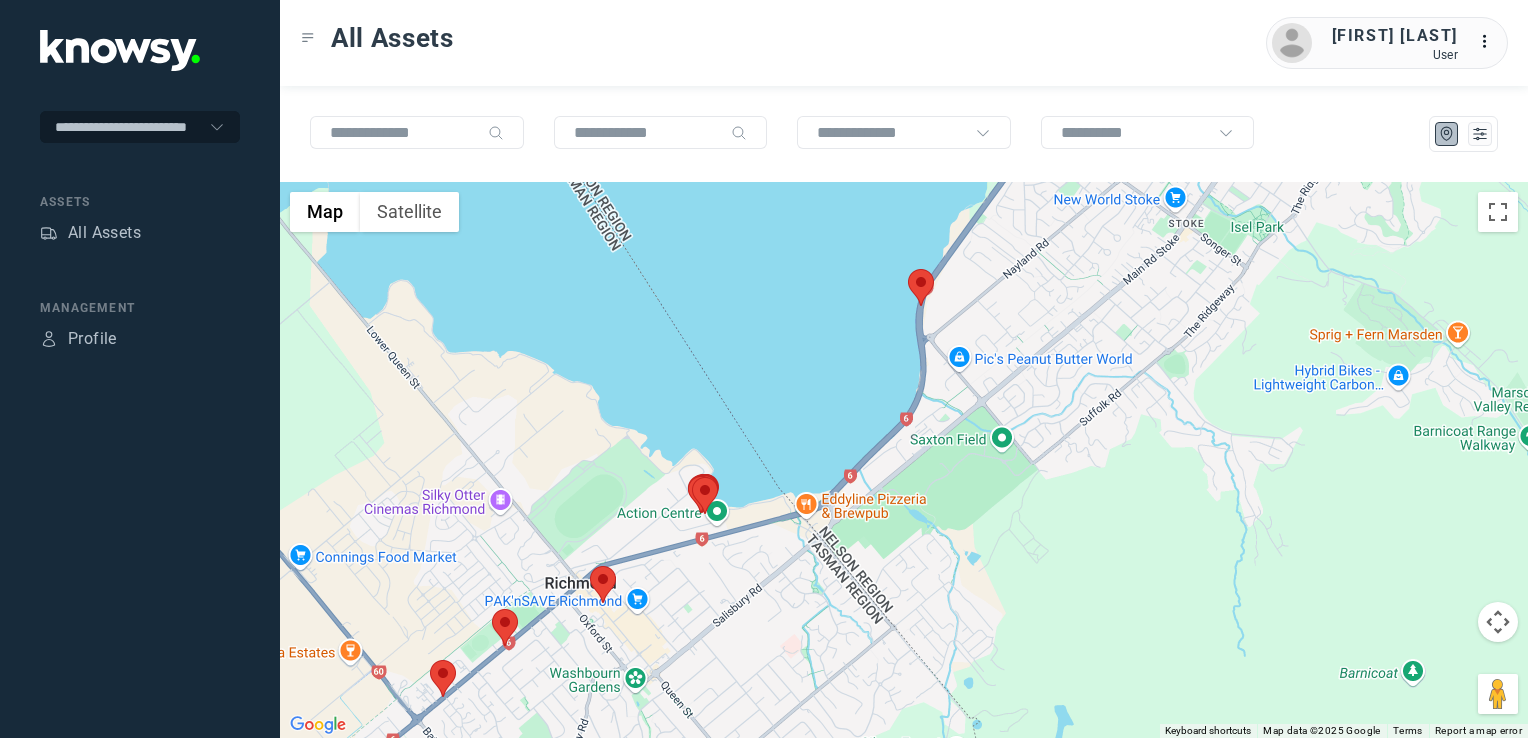 drag, startPoint x: 712, startPoint y: 585, endPoint x: 754, endPoint y: 510, distance: 85.95929 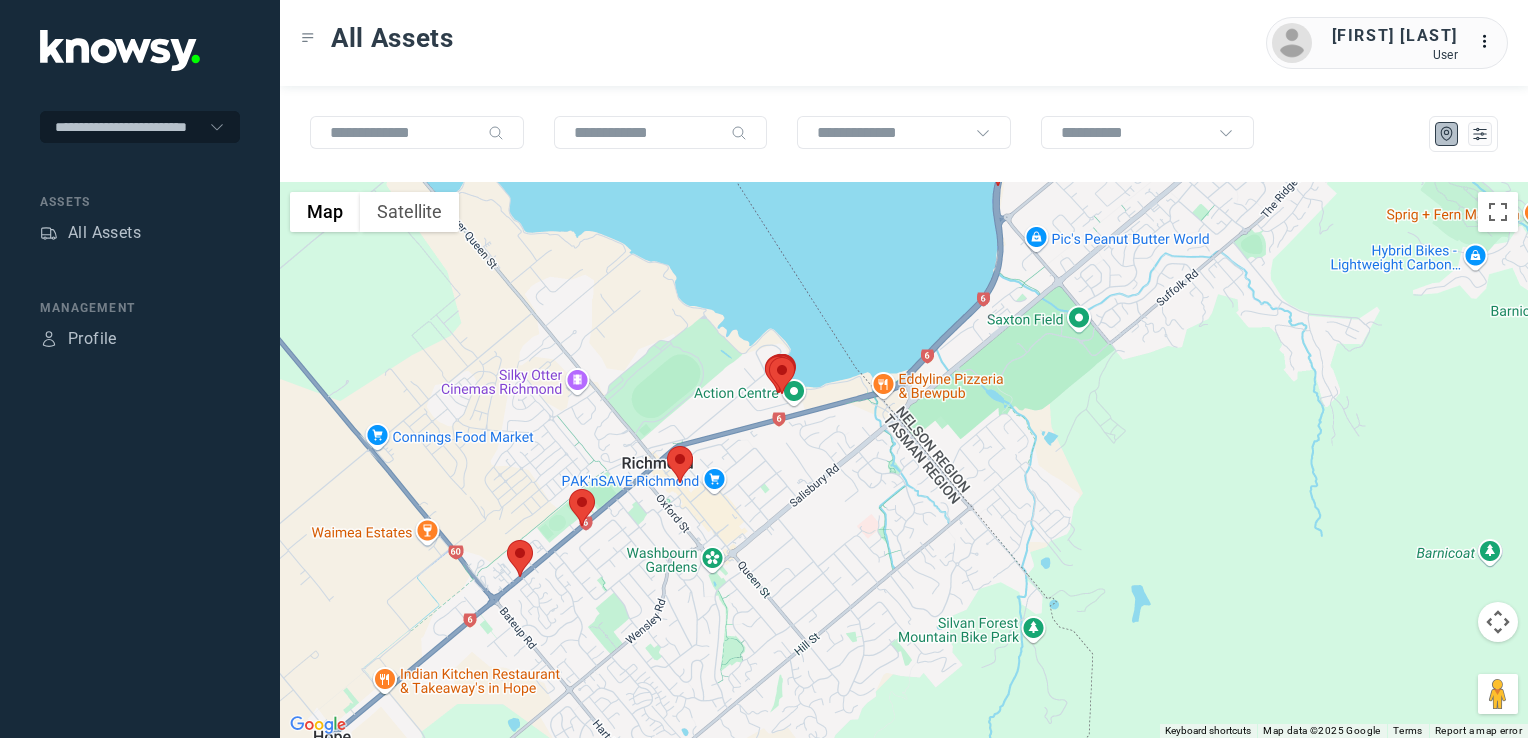 click 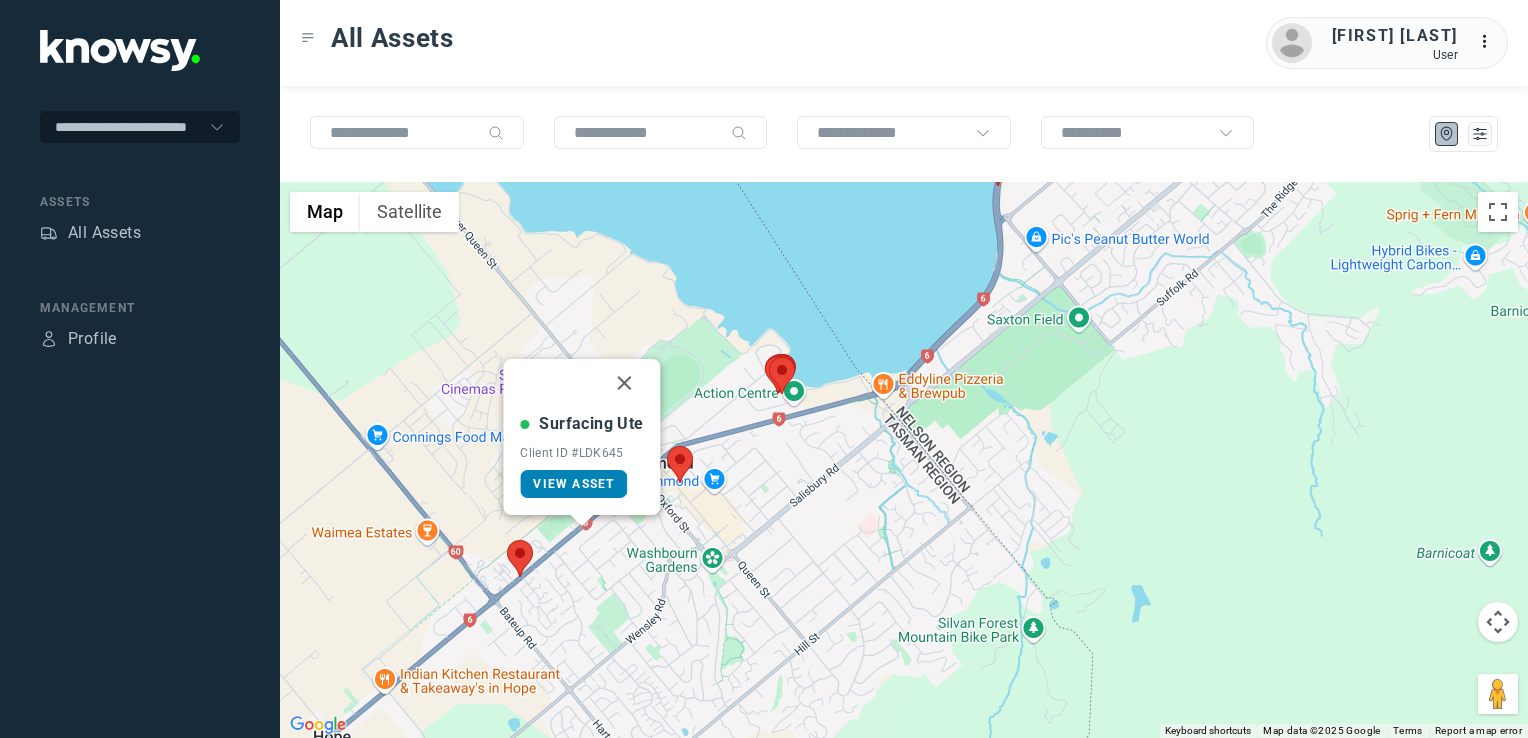 click on "View Asset" 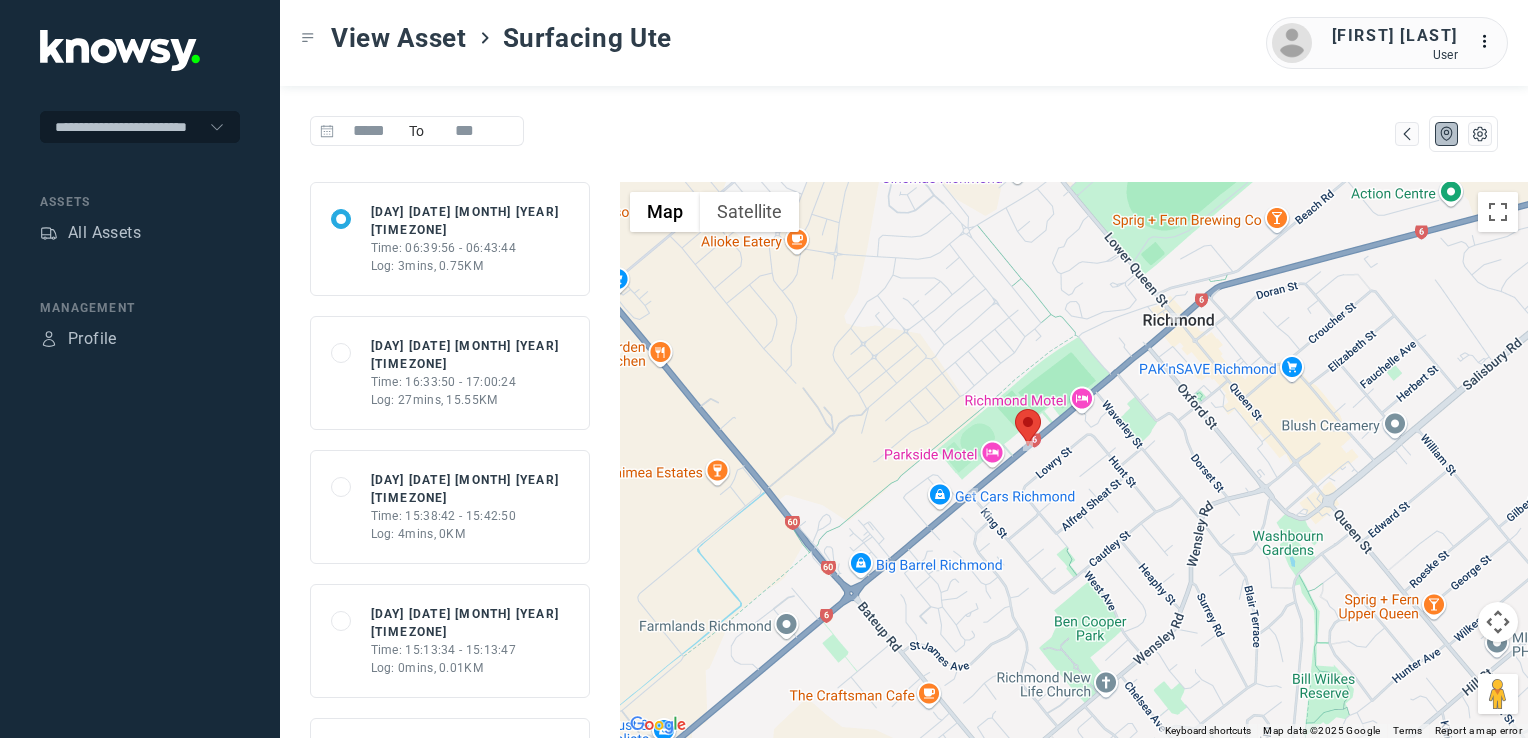 click on "Time: 16:33:50 - 17:00:24" 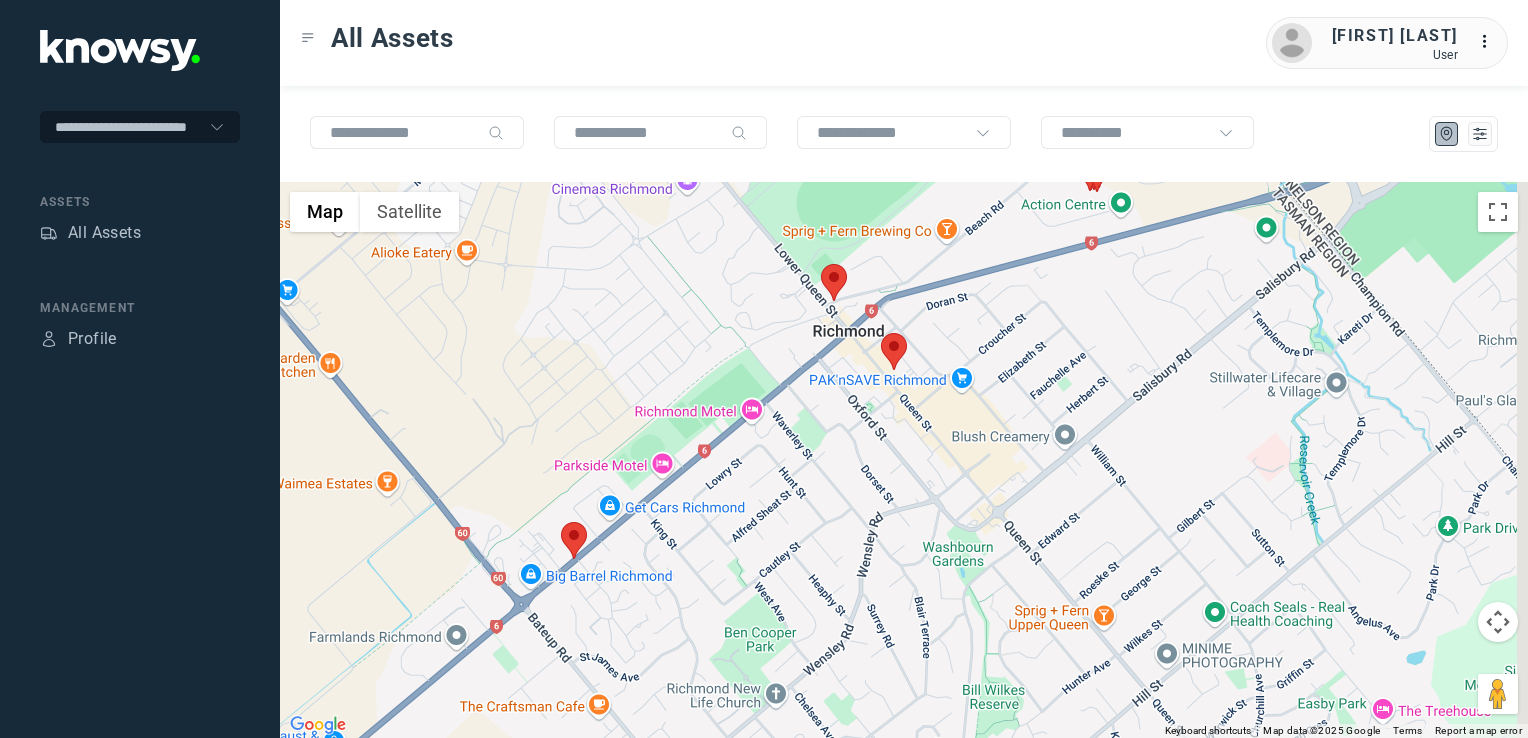 drag, startPoint x: 972, startPoint y: 467, endPoint x: 916, endPoint y: 549, distance: 99.29753 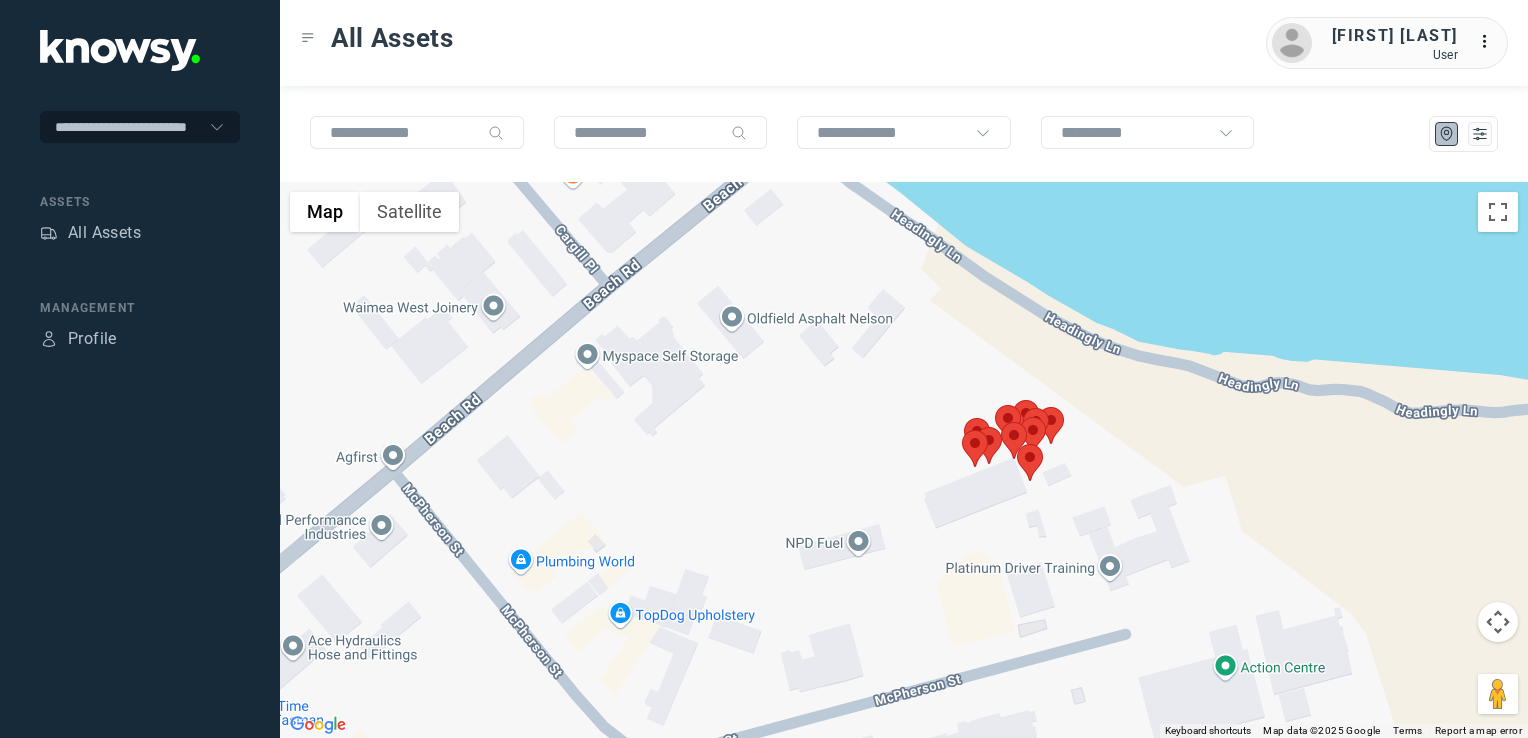 click 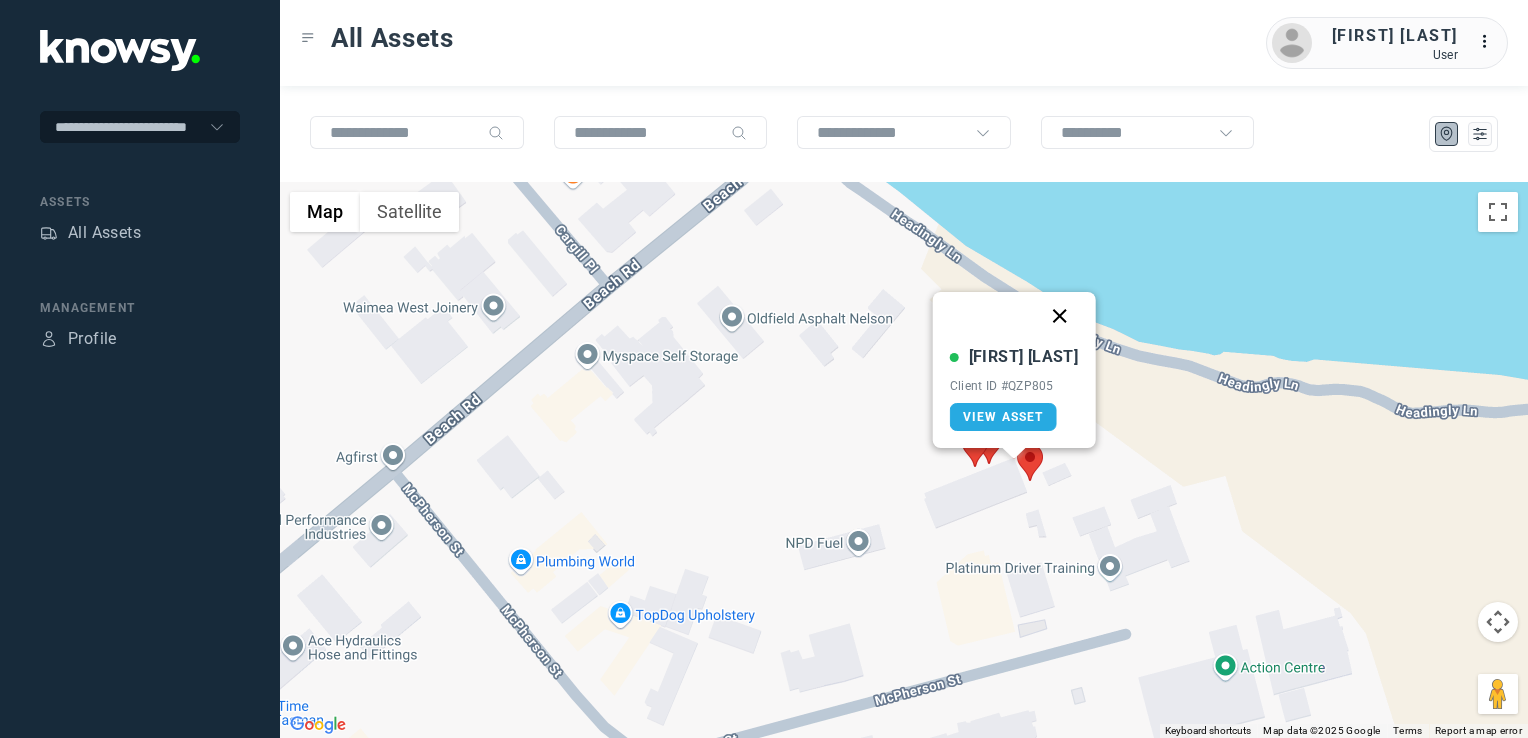 click 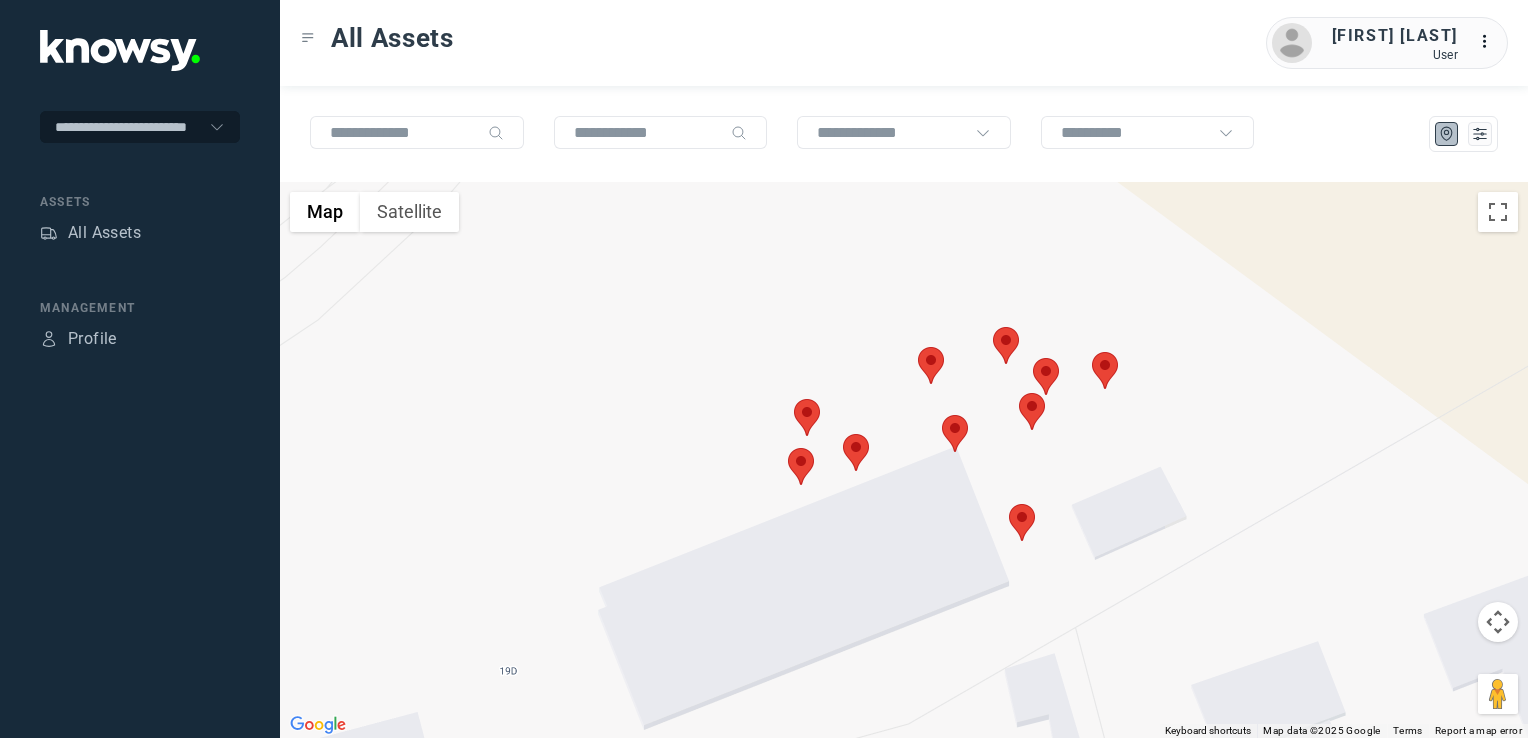 click 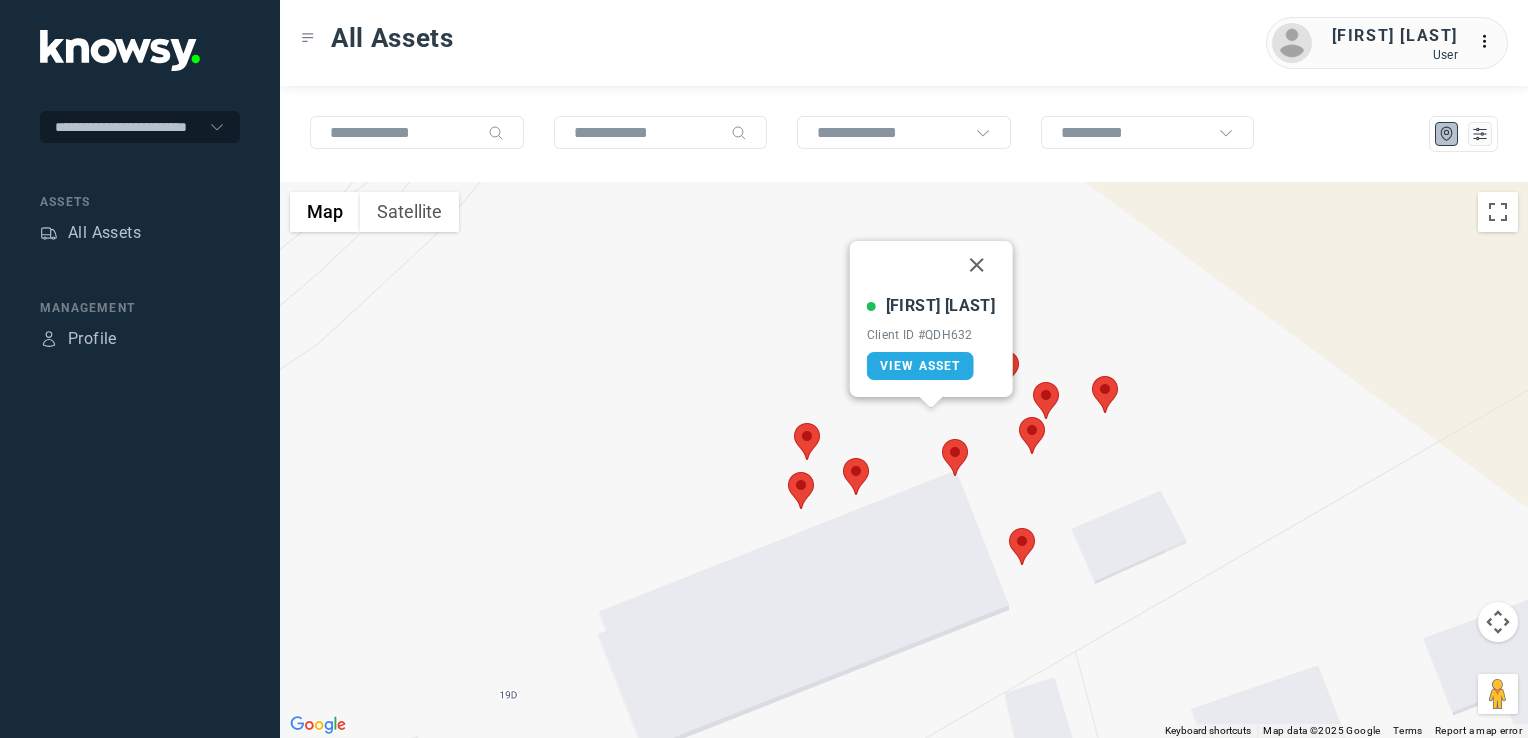 drag, startPoint x: 972, startPoint y: 266, endPoint x: 973, endPoint y: 281, distance: 15.033297 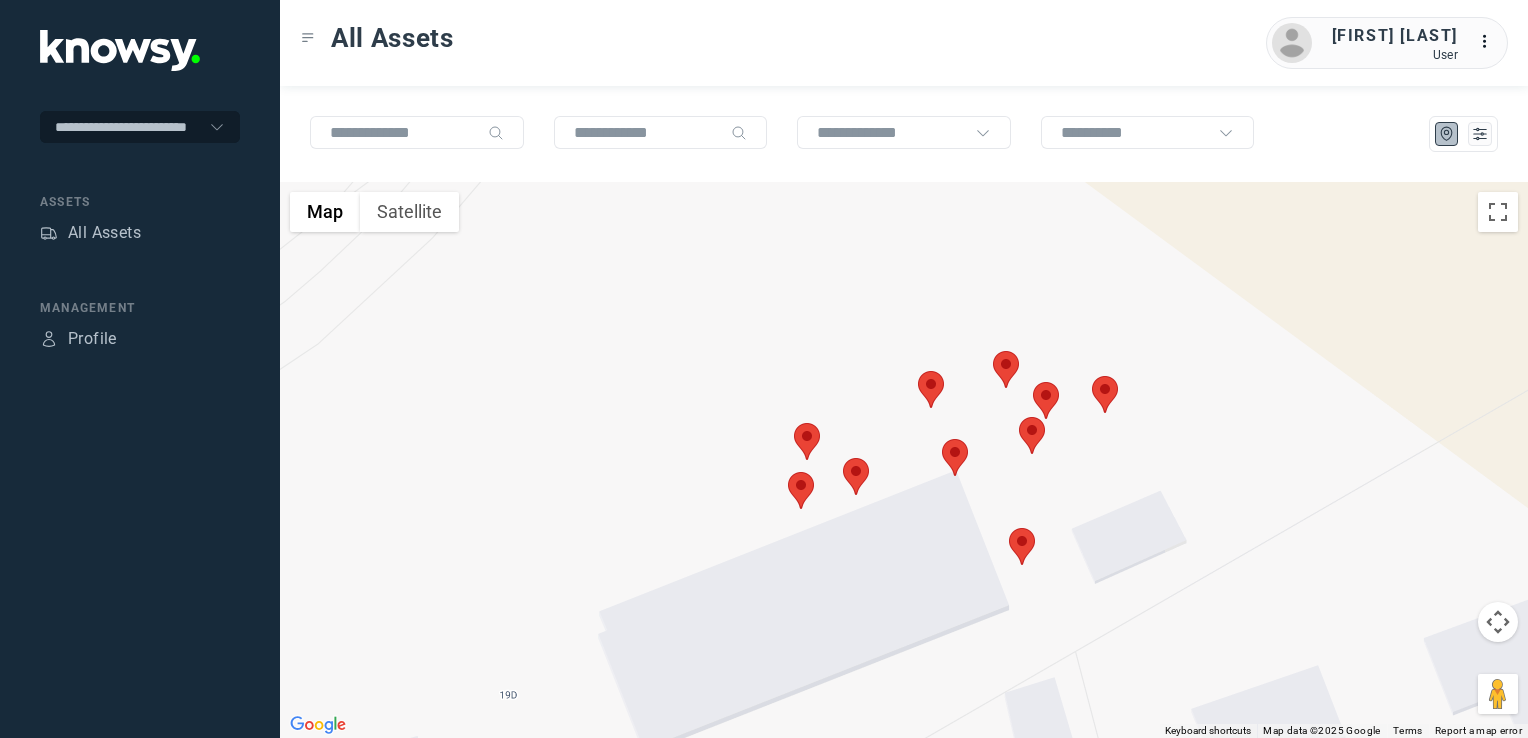 click 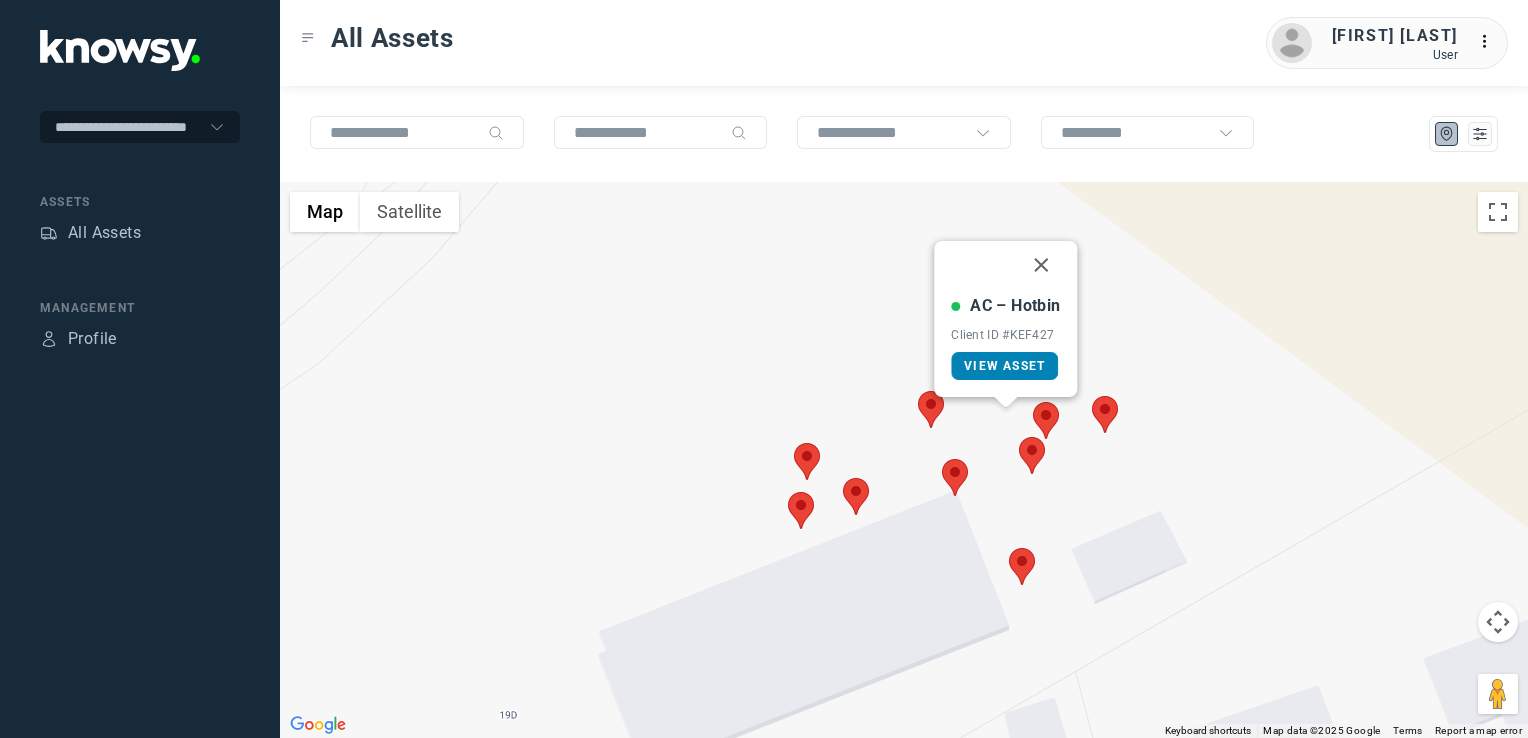 click on "View Asset" 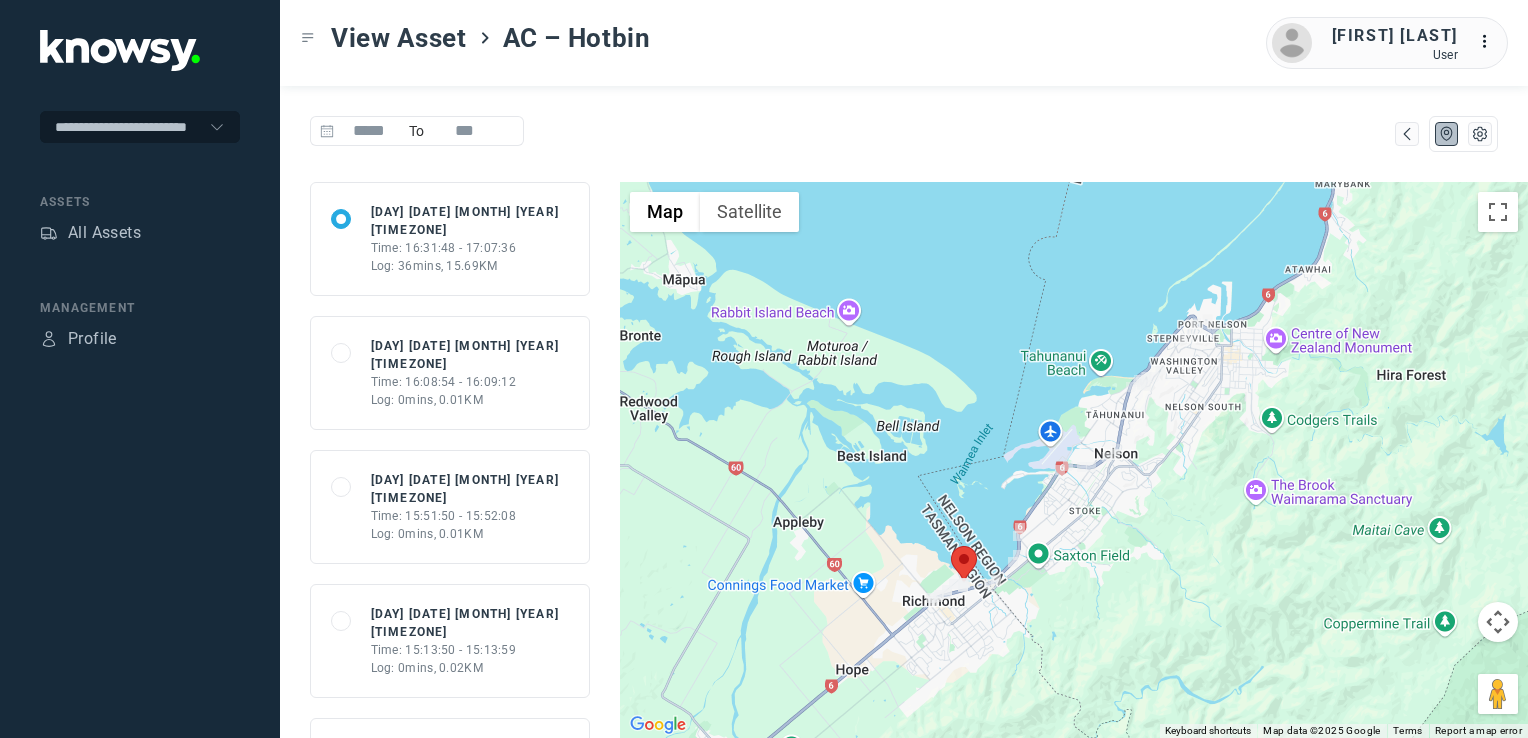 click on "Time: 16:08:54 - 16:09:12" 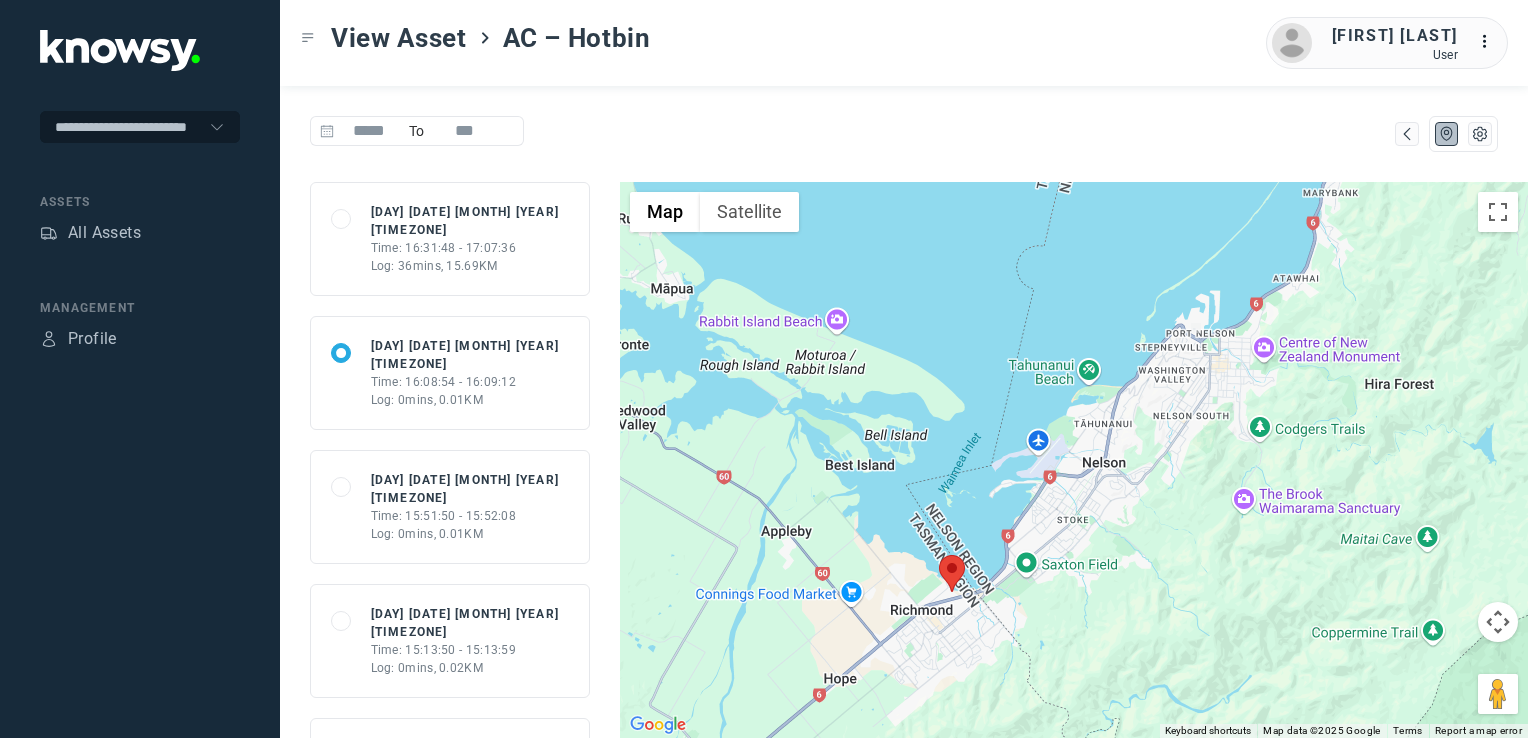 click on "Time: 16:31:48 - 17:07:36" 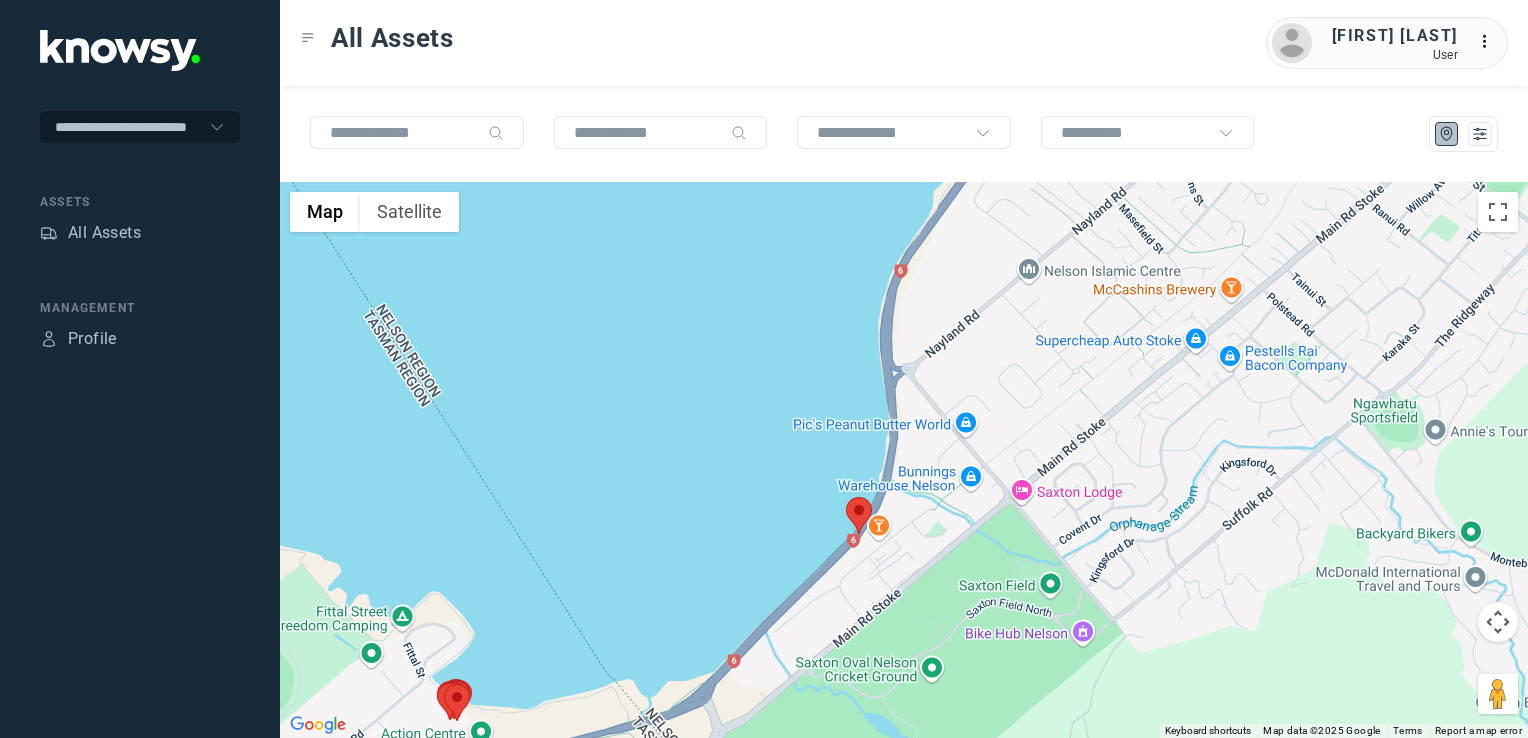 drag, startPoint x: 789, startPoint y: 574, endPoint x: 789, endPoint y: 461, distance: 113 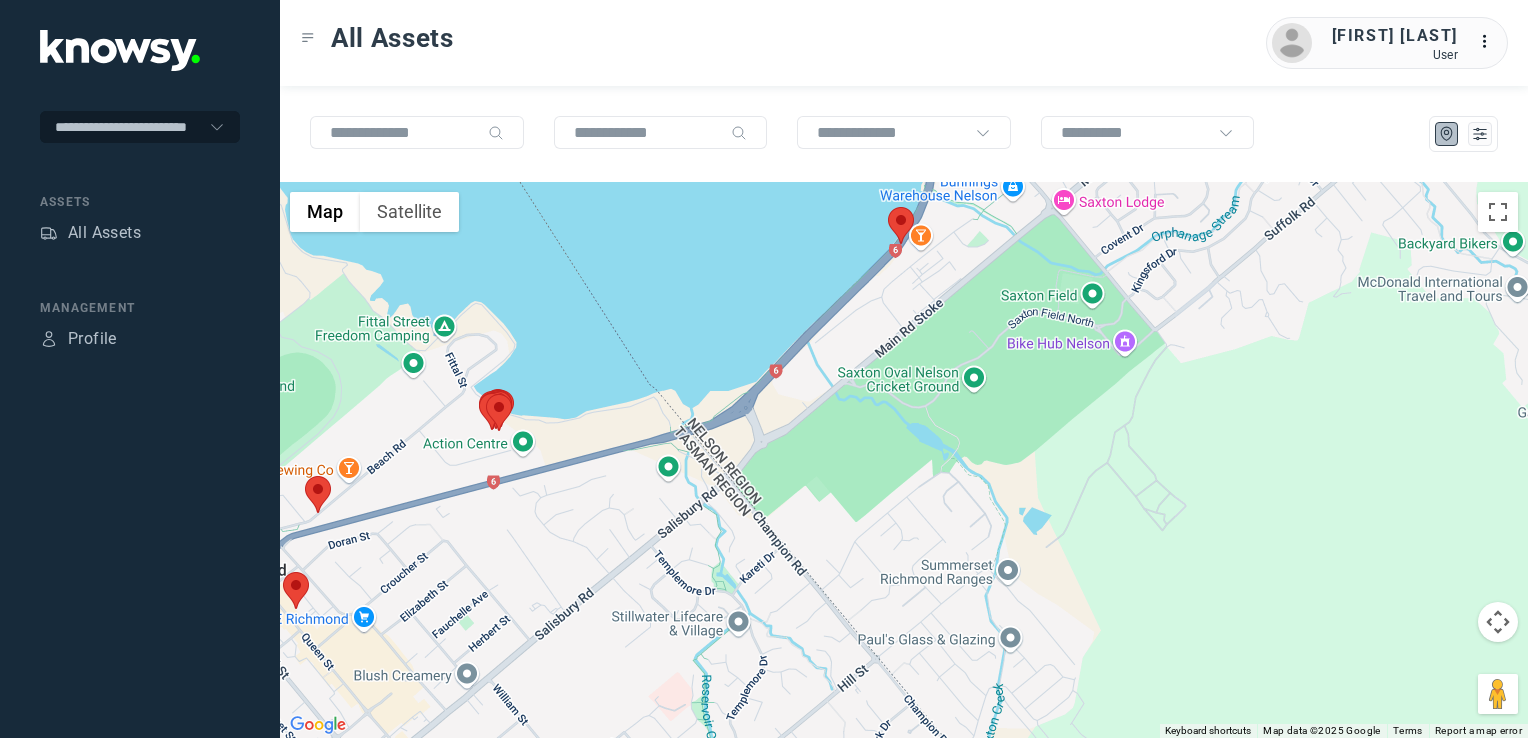 drag, startPoint x: 614, startPoint y: 422, endPoint x: 664, endPoint y: 414, distance: 50.635956 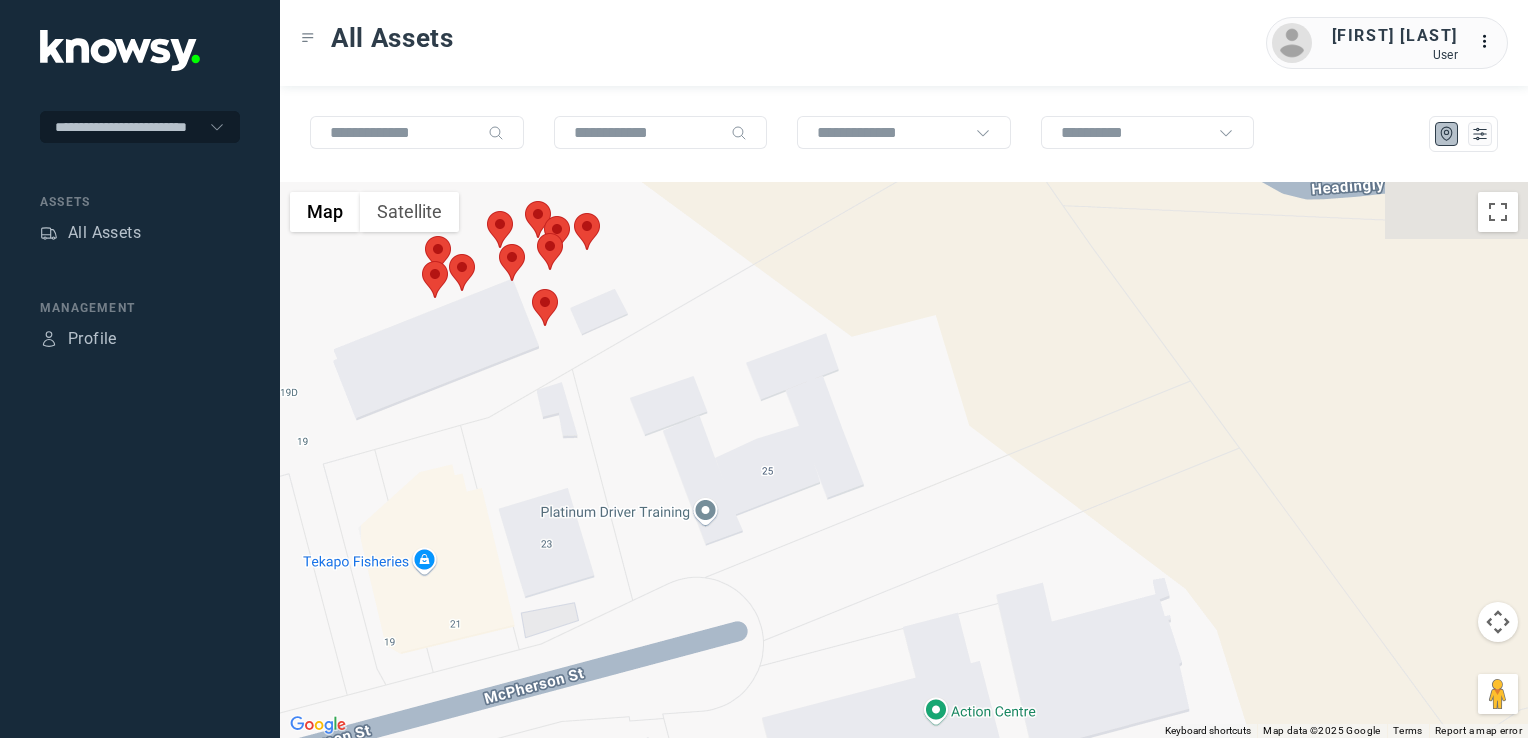 drag, startPoint x: 616, startPoint y: 484, endPoint x: 646, endPoint y: 530, distance: 54.91812 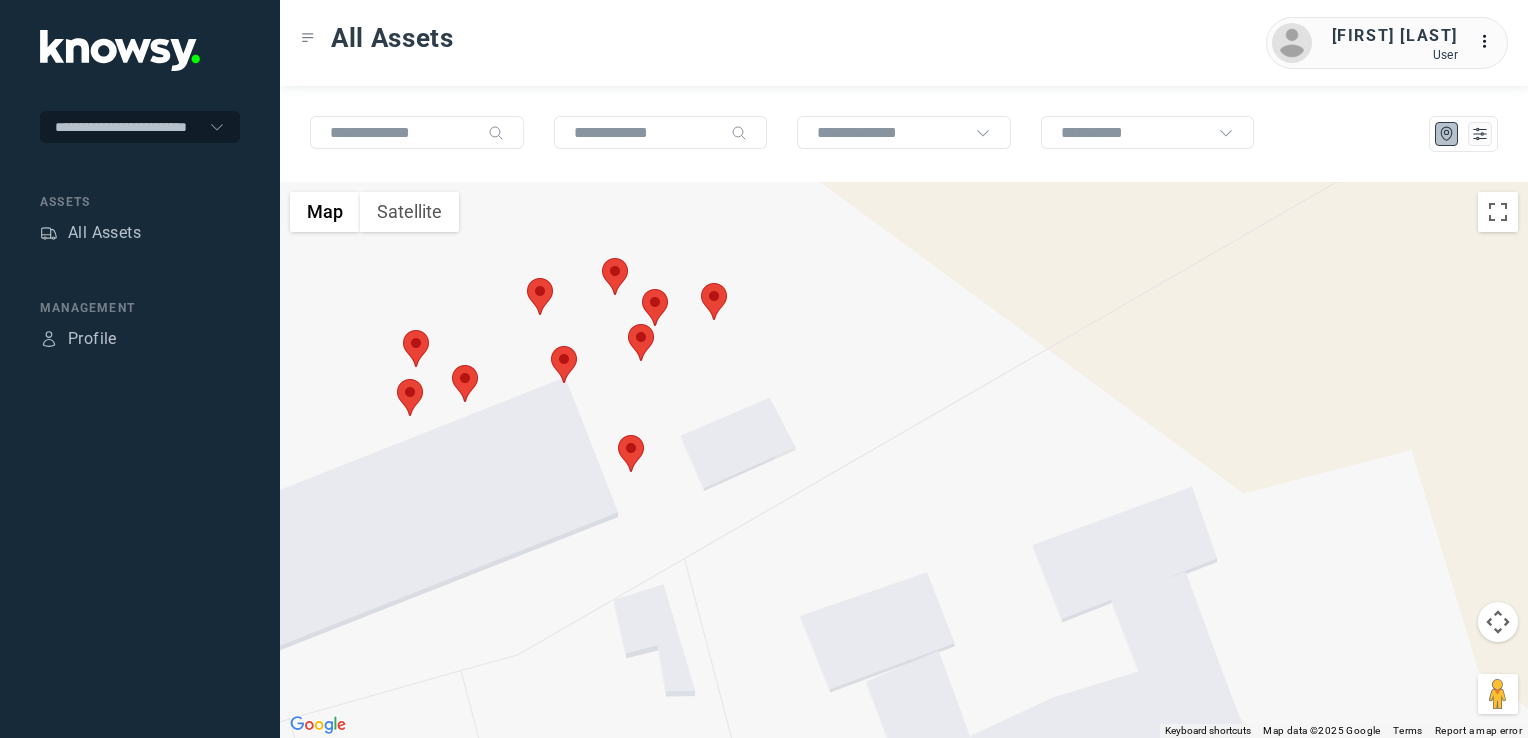 click 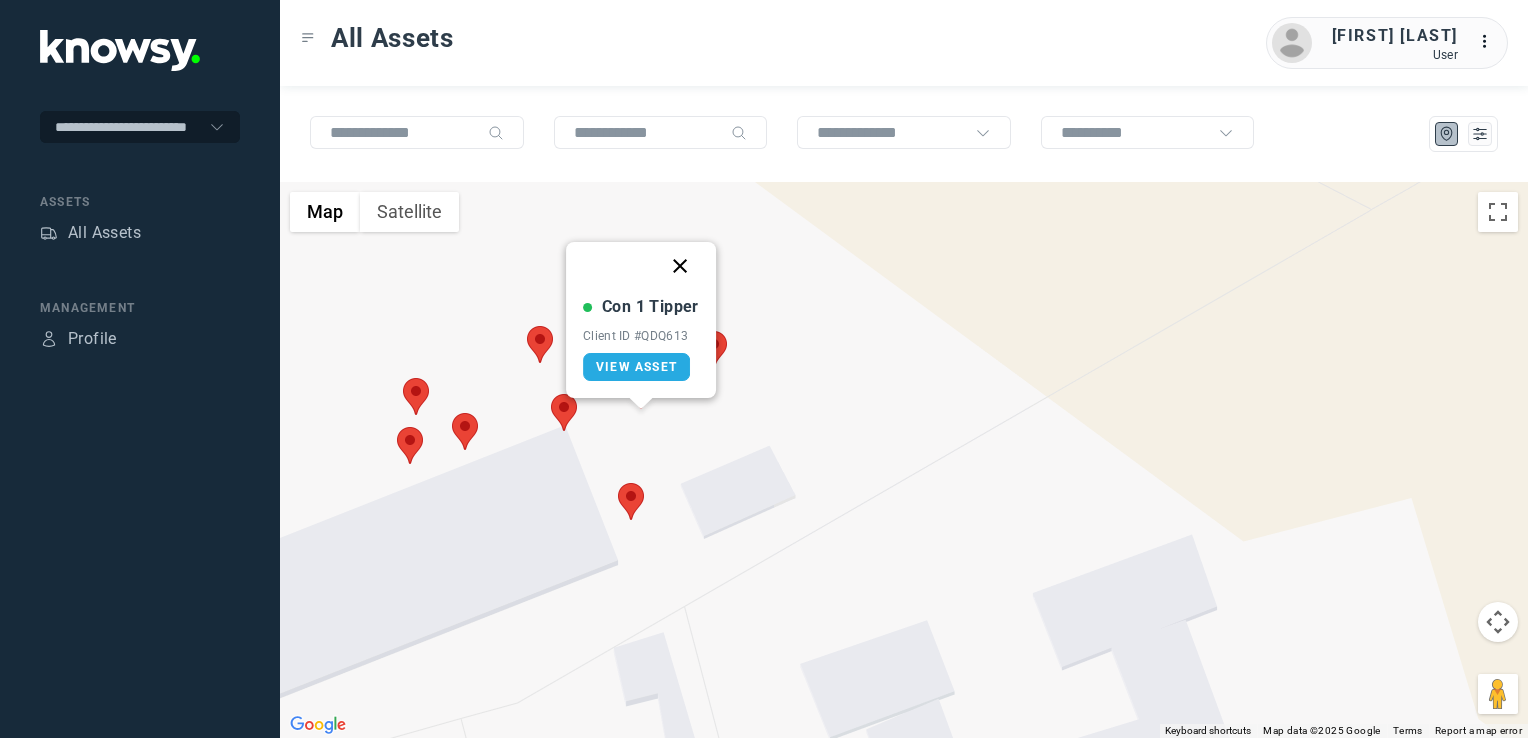 click 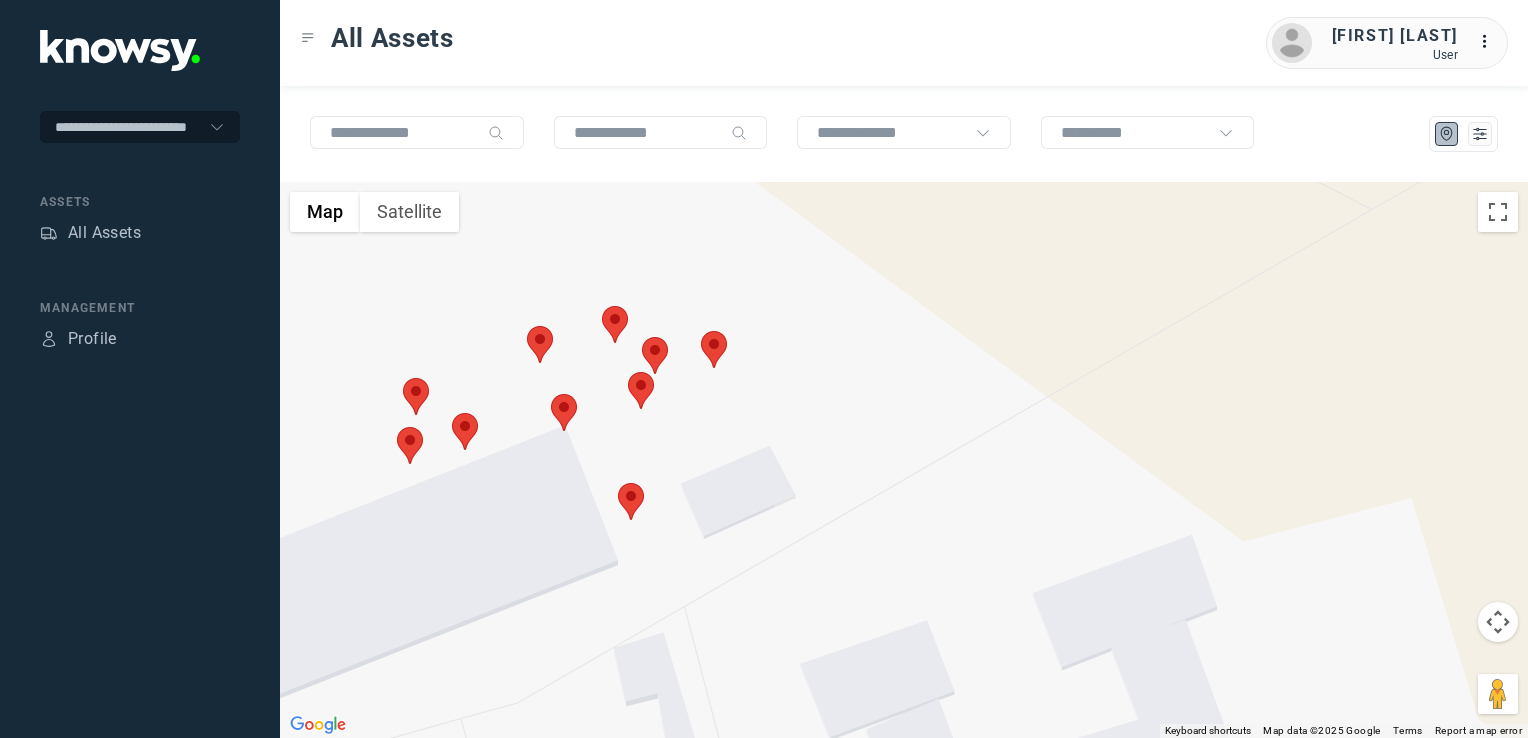 click 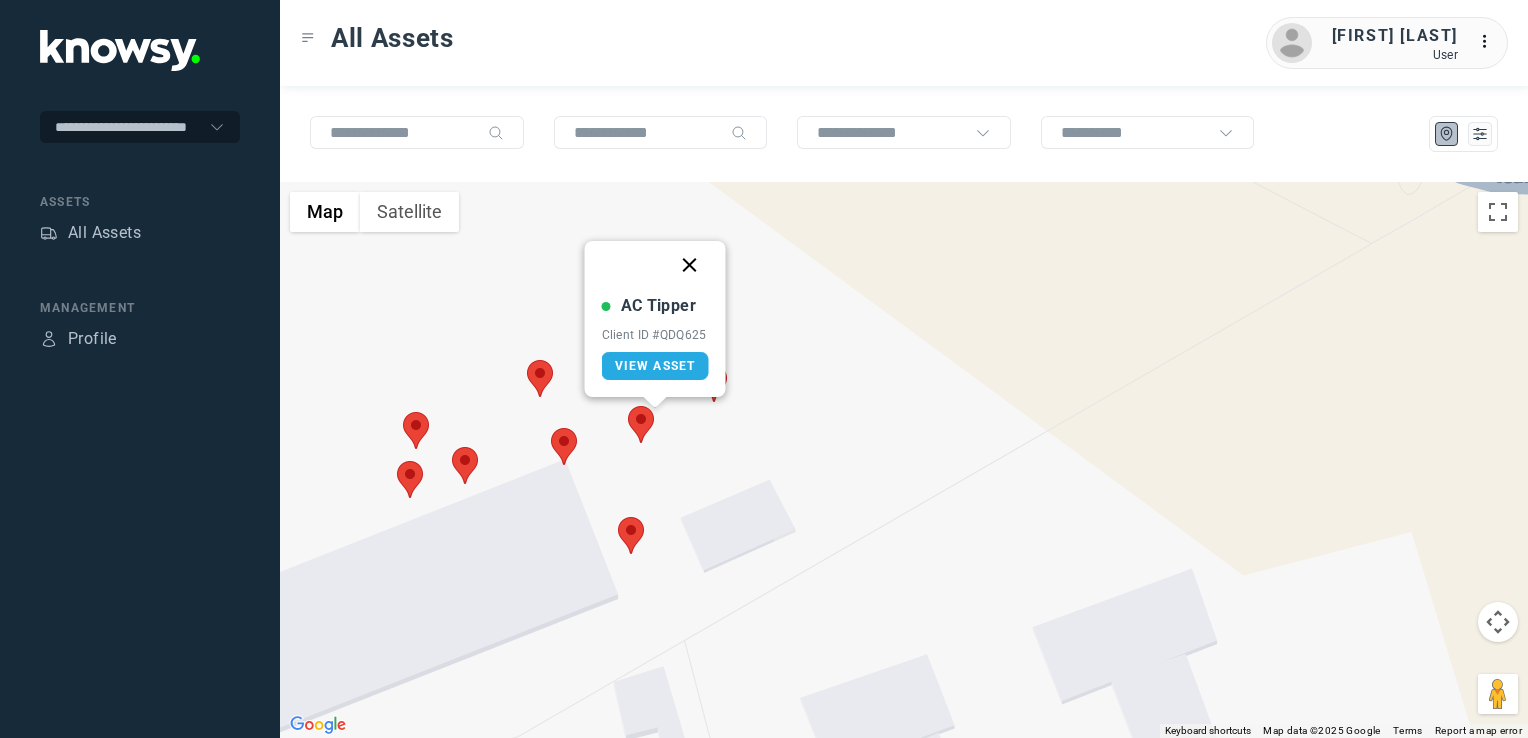 click 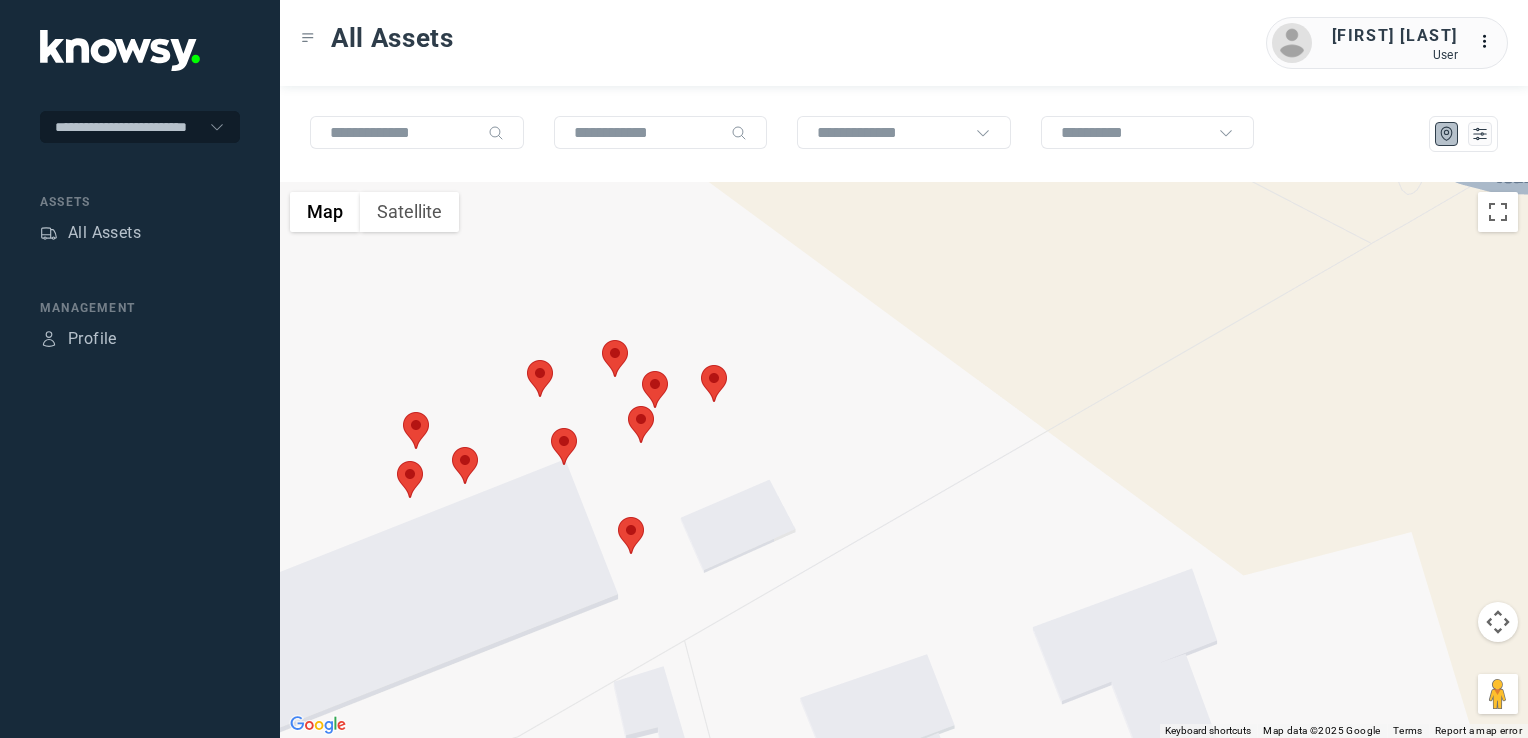click 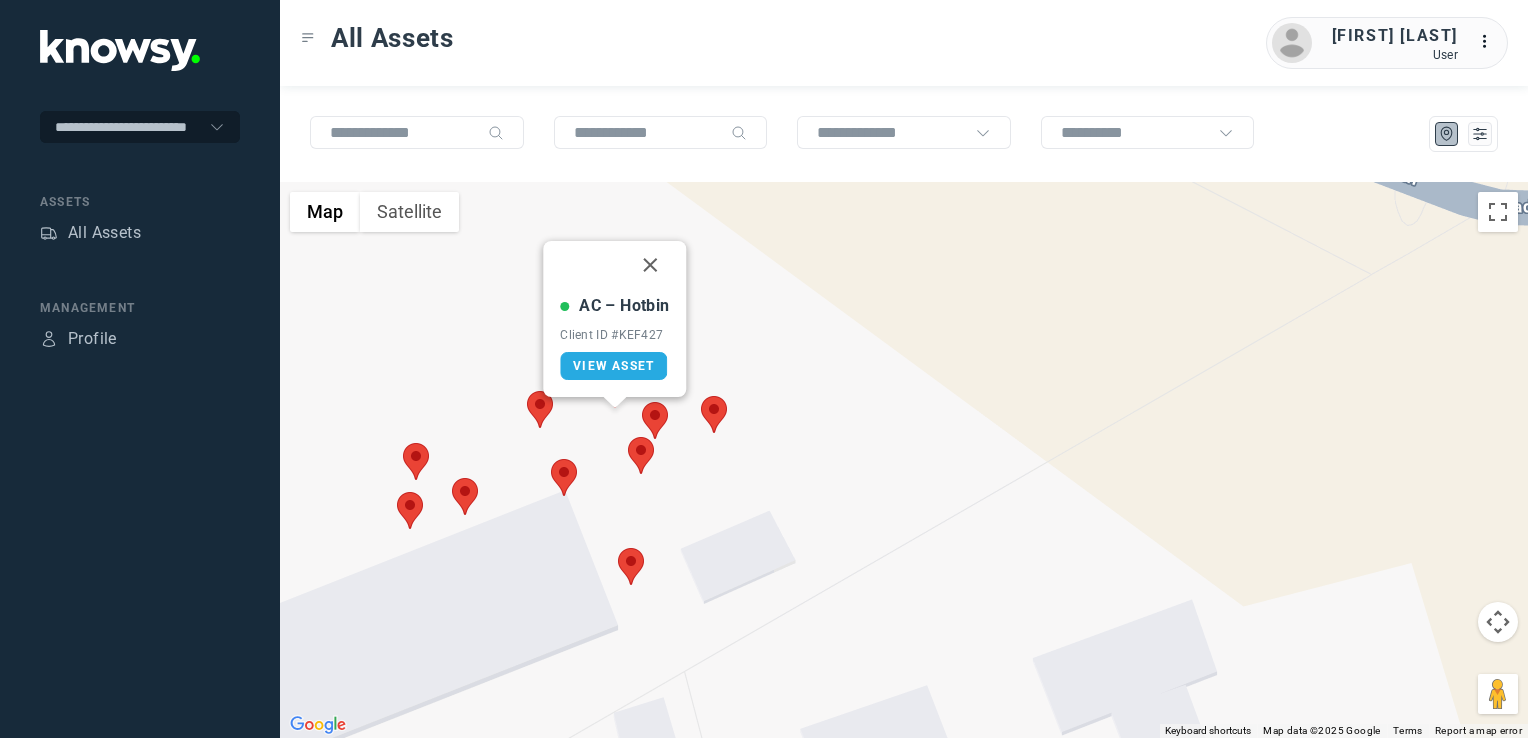 click 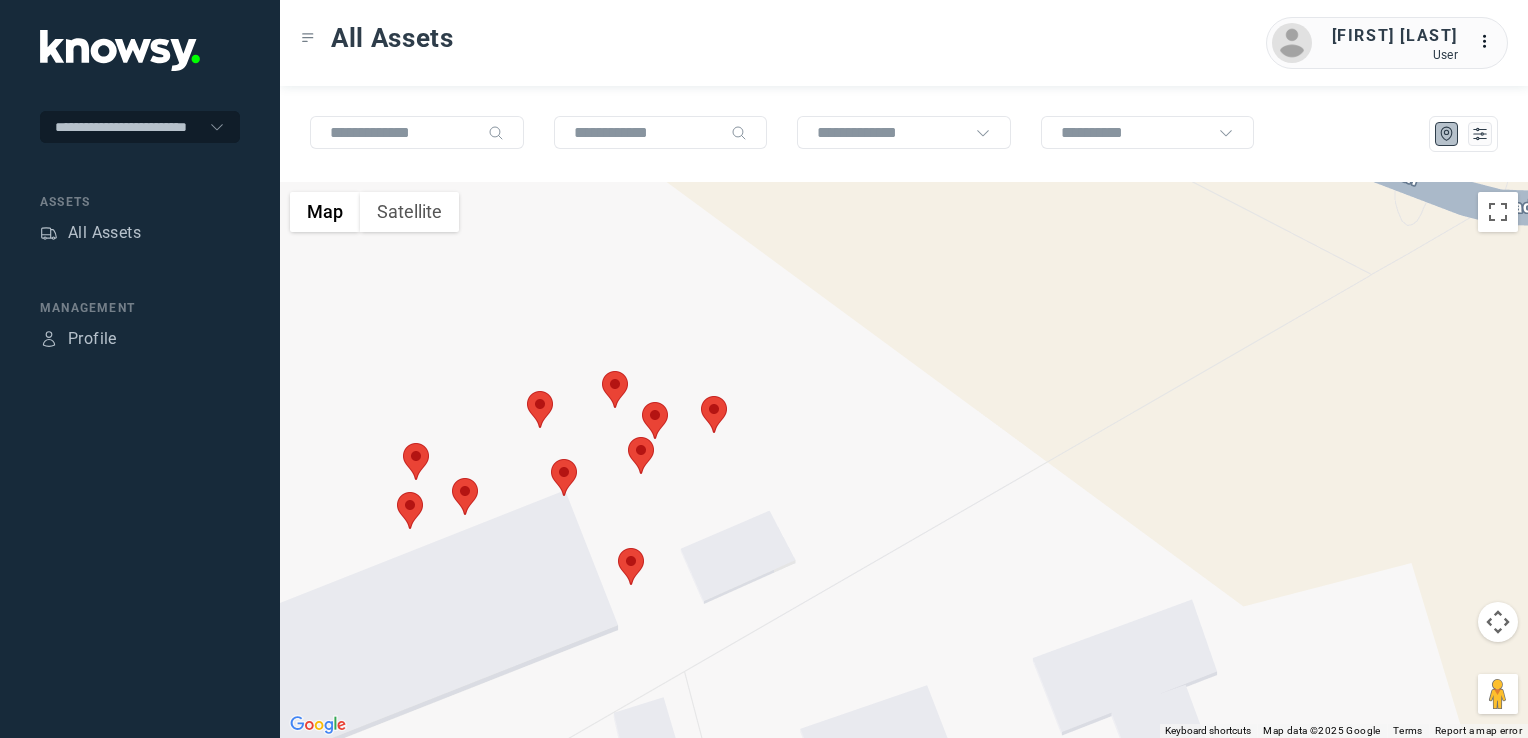 click 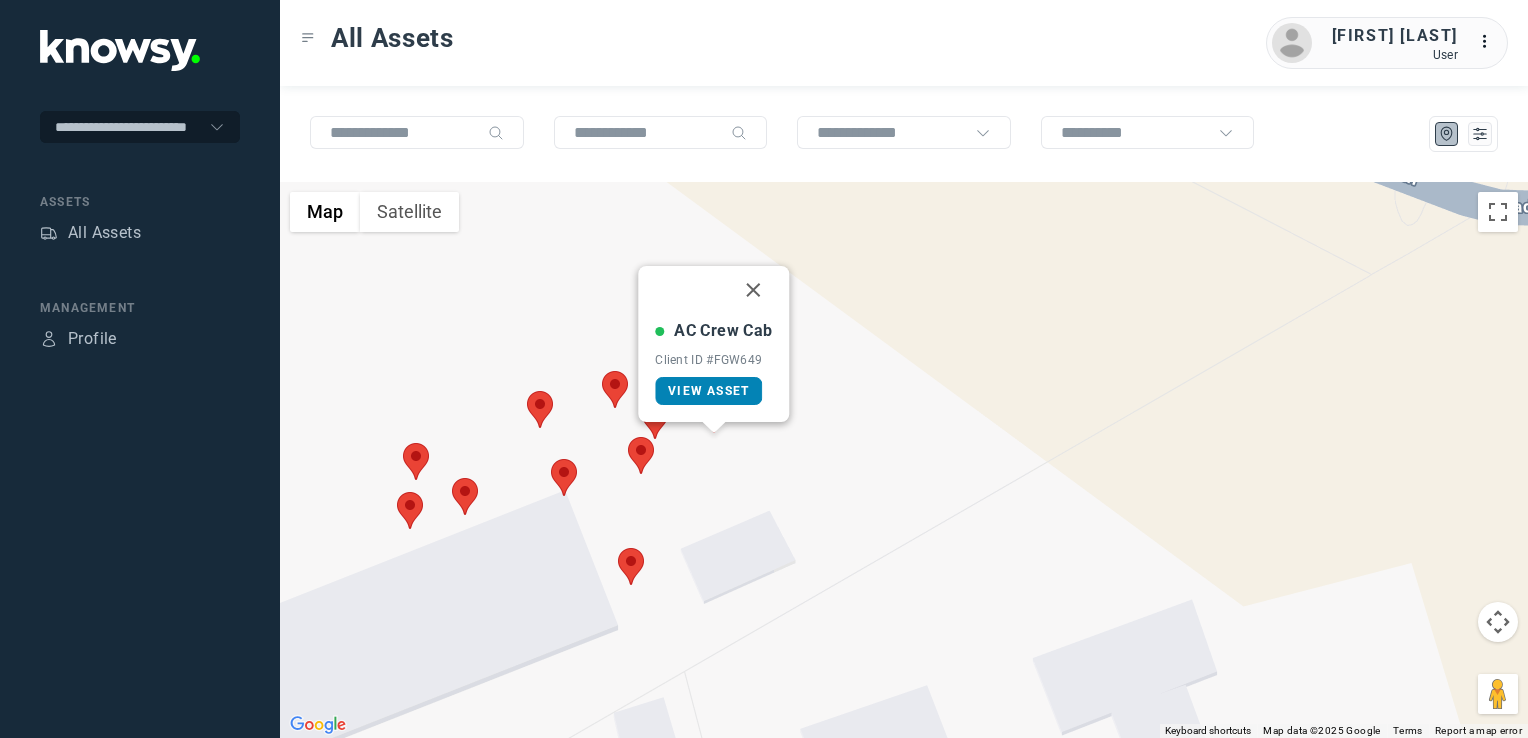 click on "View Asset" 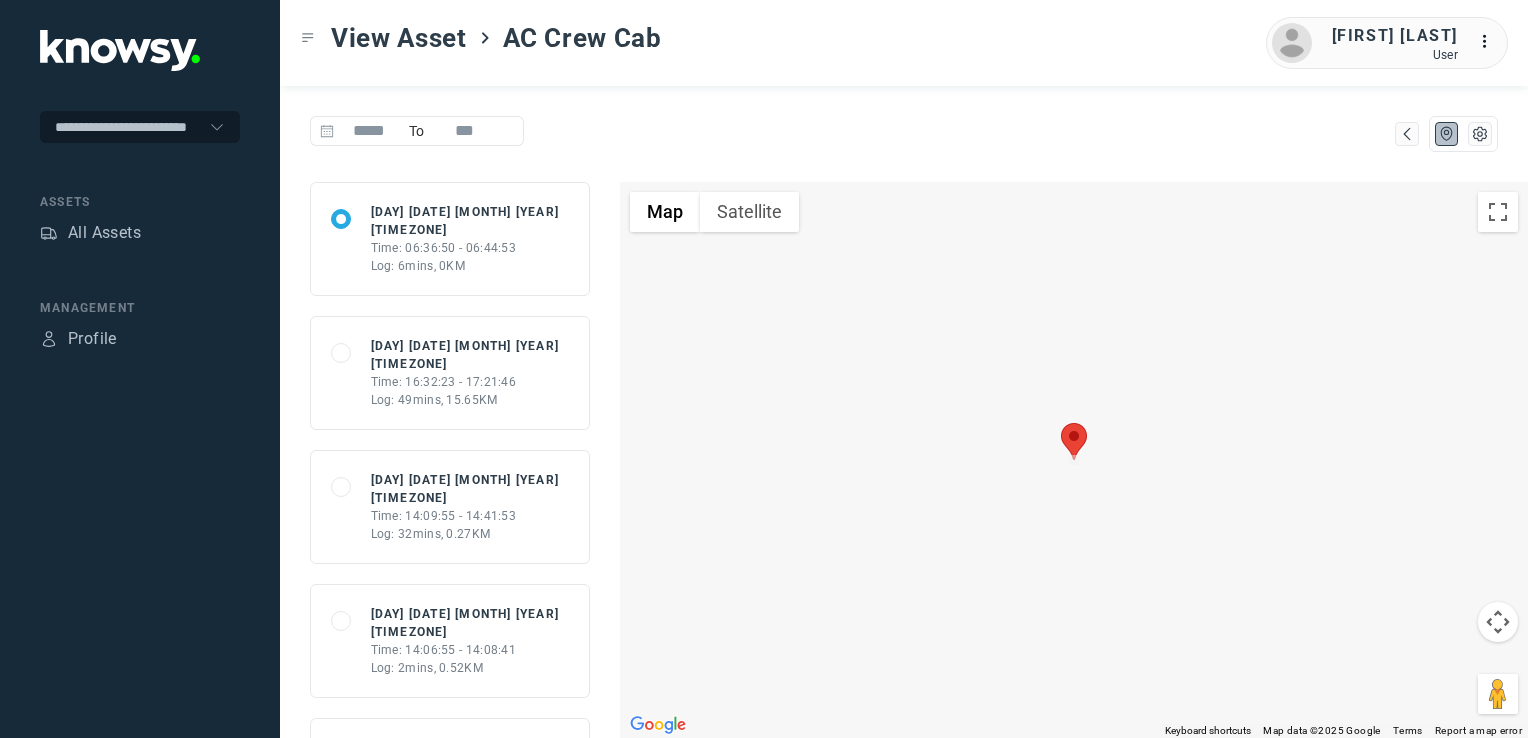 drag, startPoint x: 490, startPoint y: 358, endPoint x: 494, endPoint y: 375, distance: 17.464249 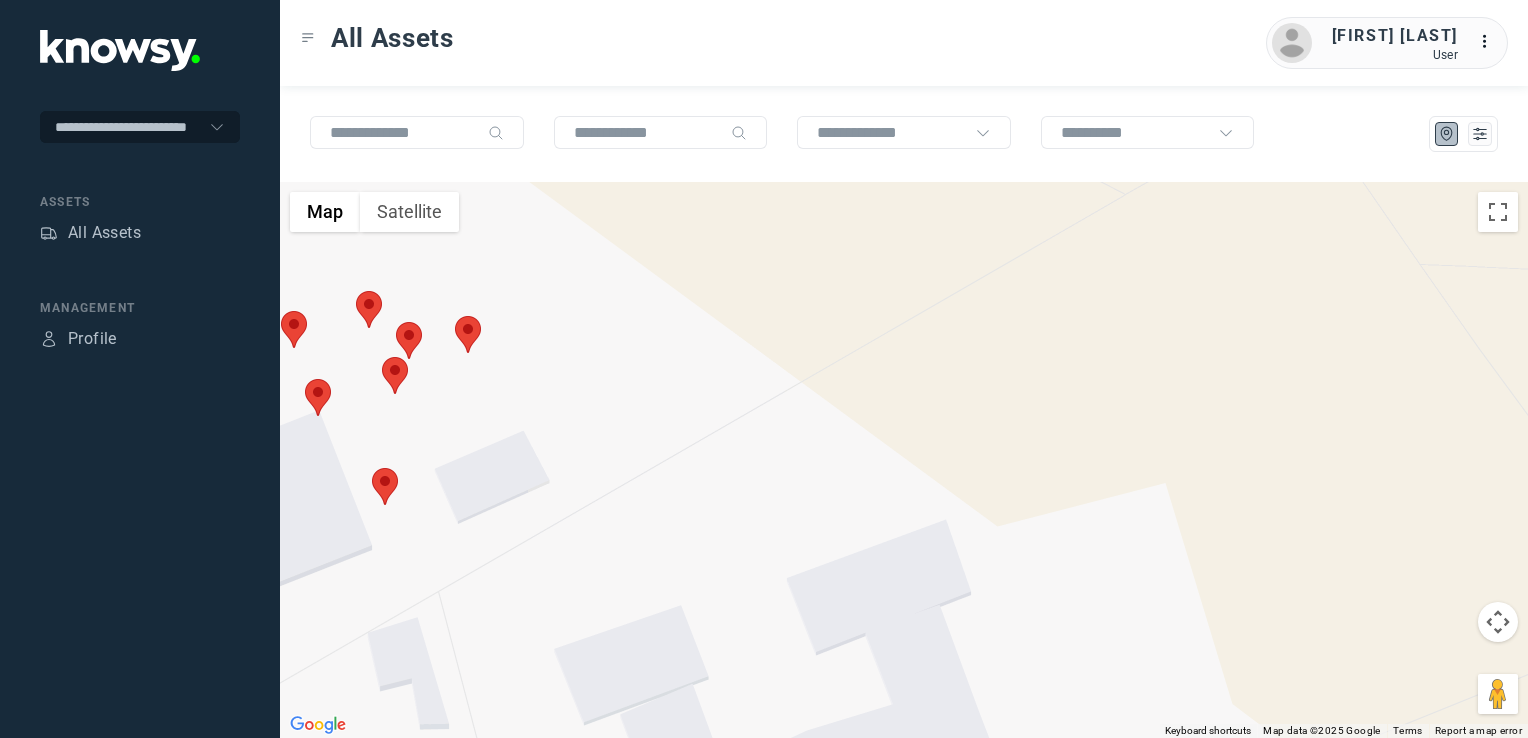 click 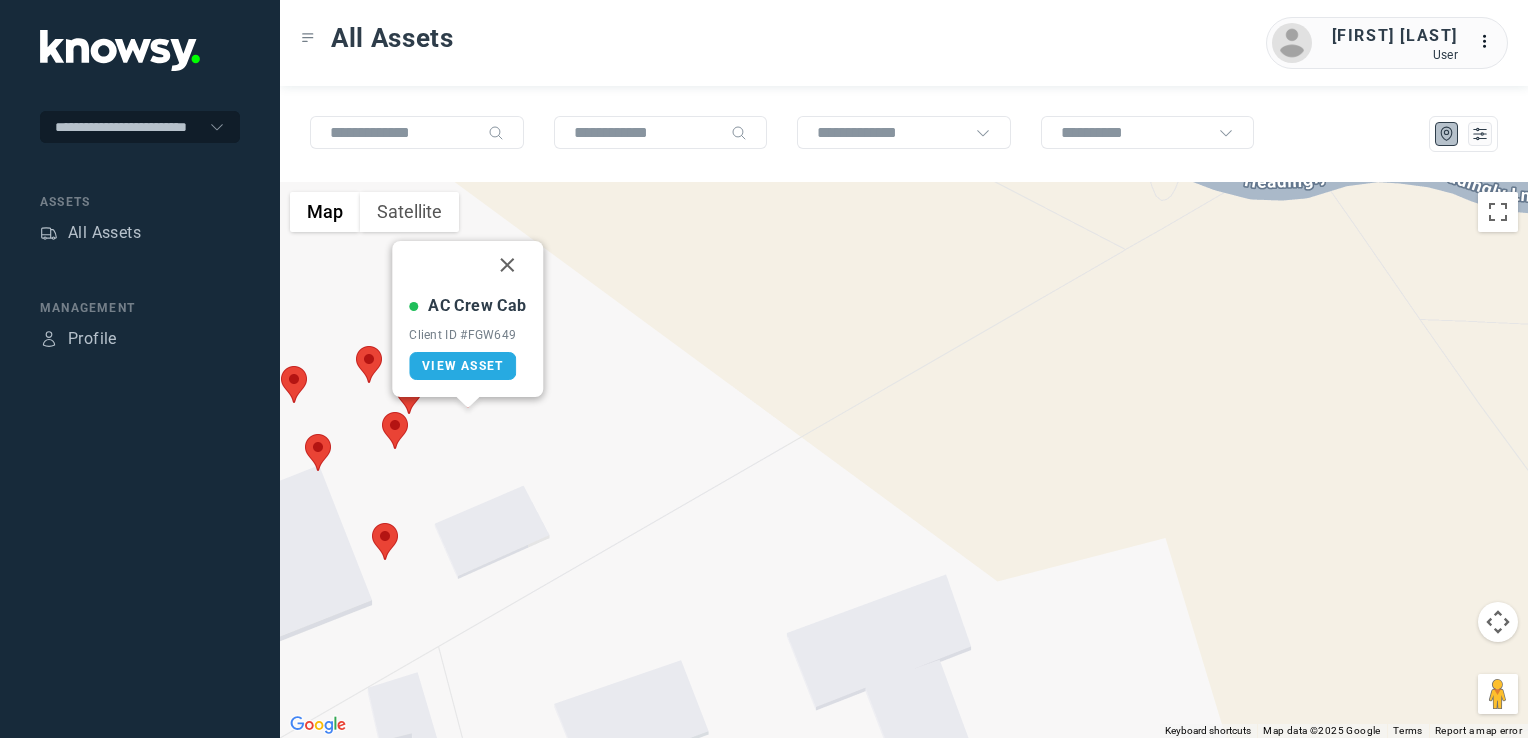 click 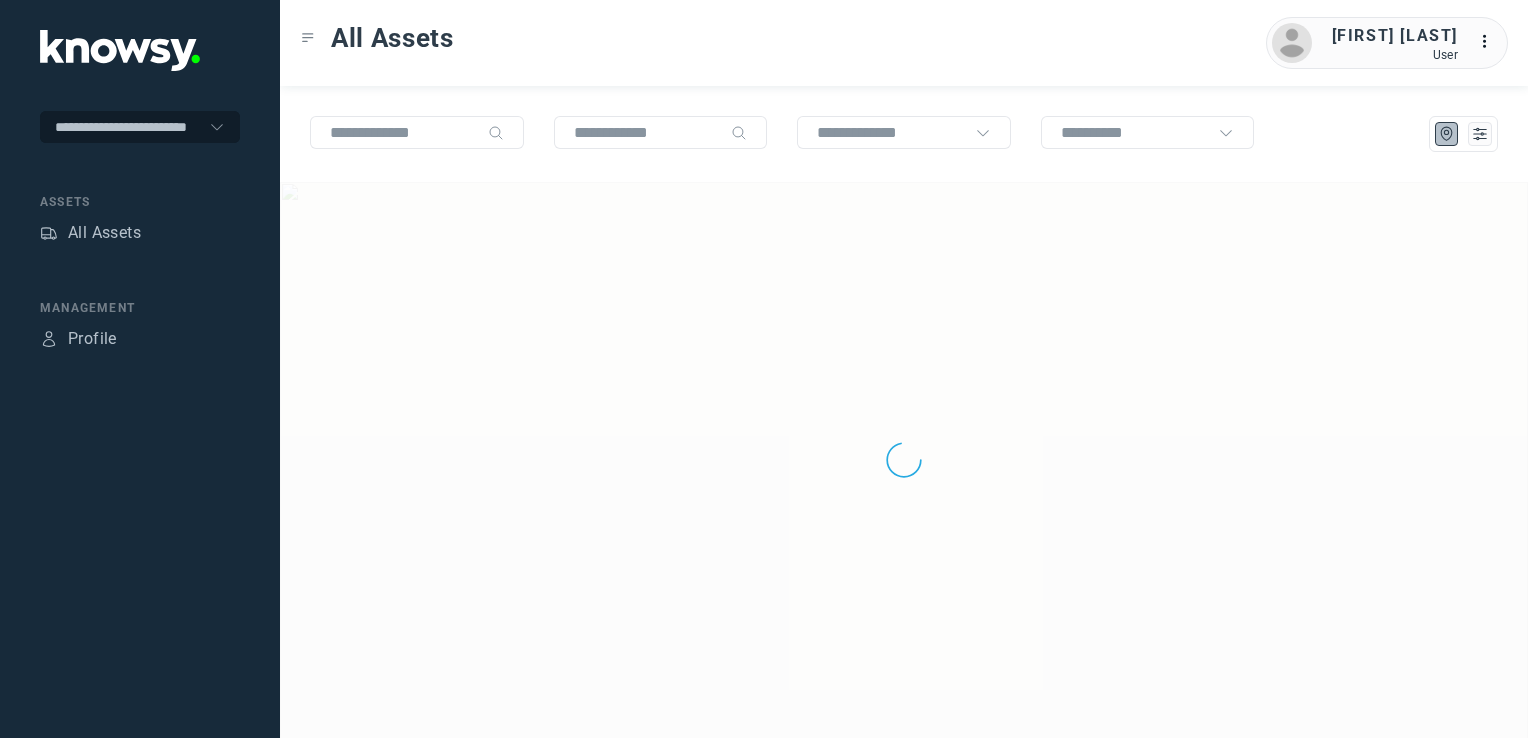 scroll, scrollTop: 0, scrollLeft: 0, axis: both 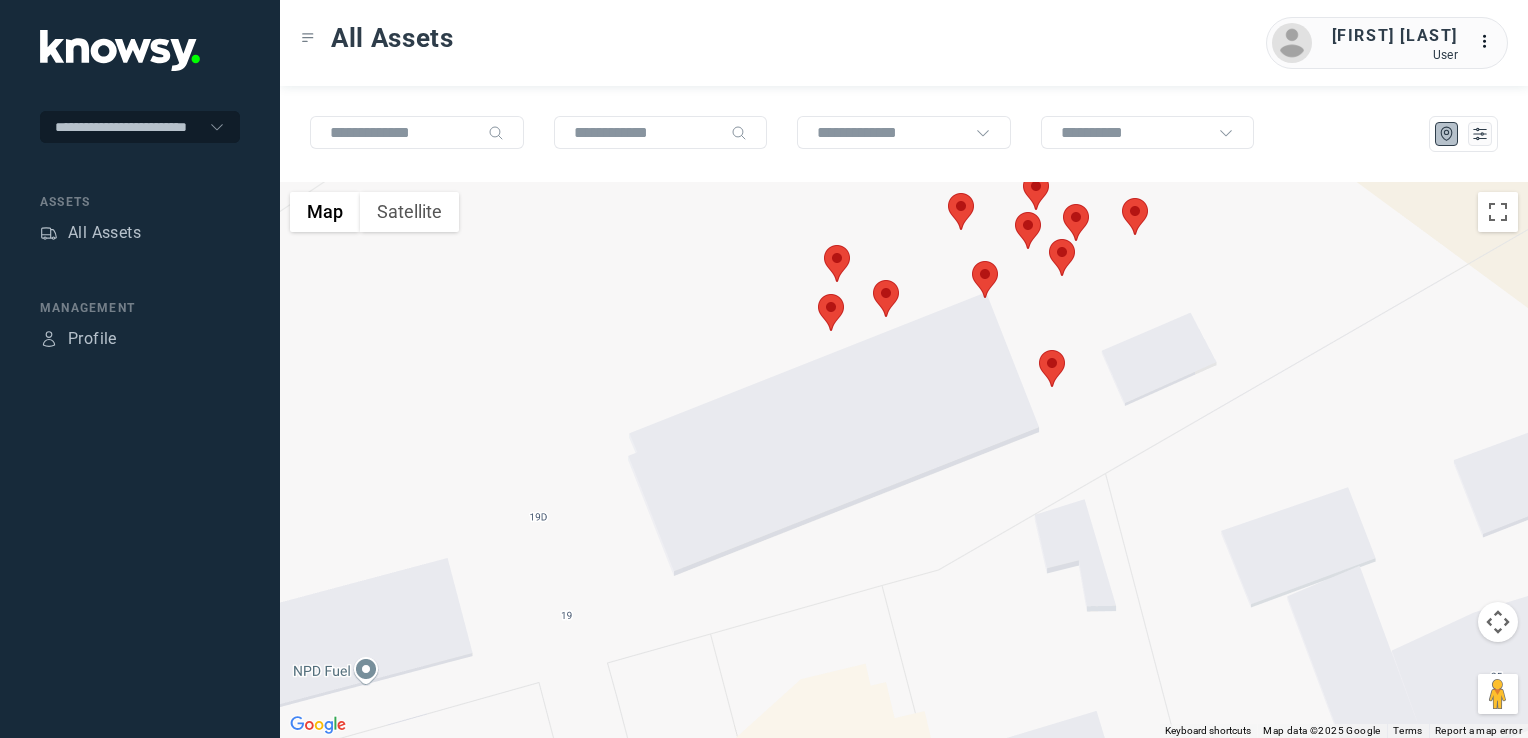 click 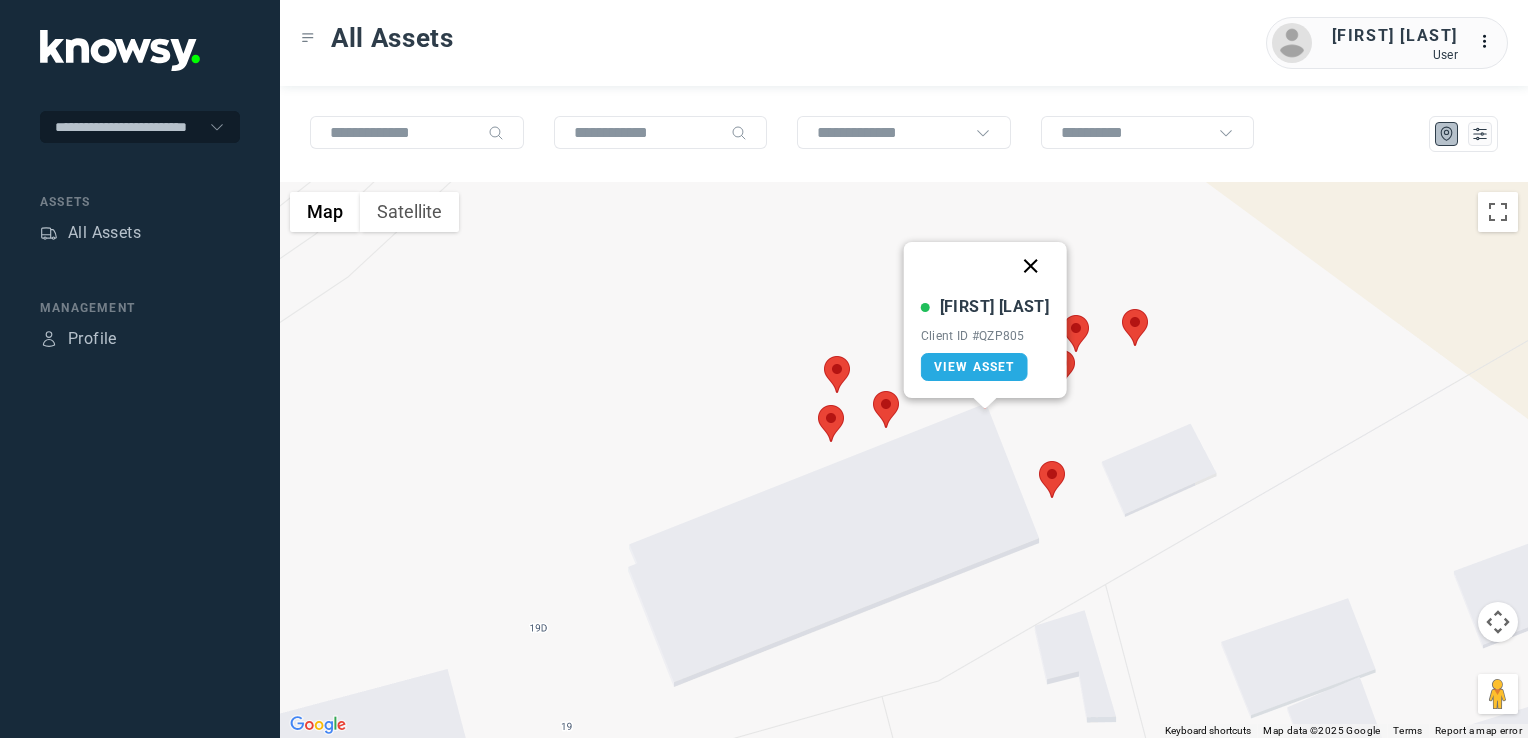 click 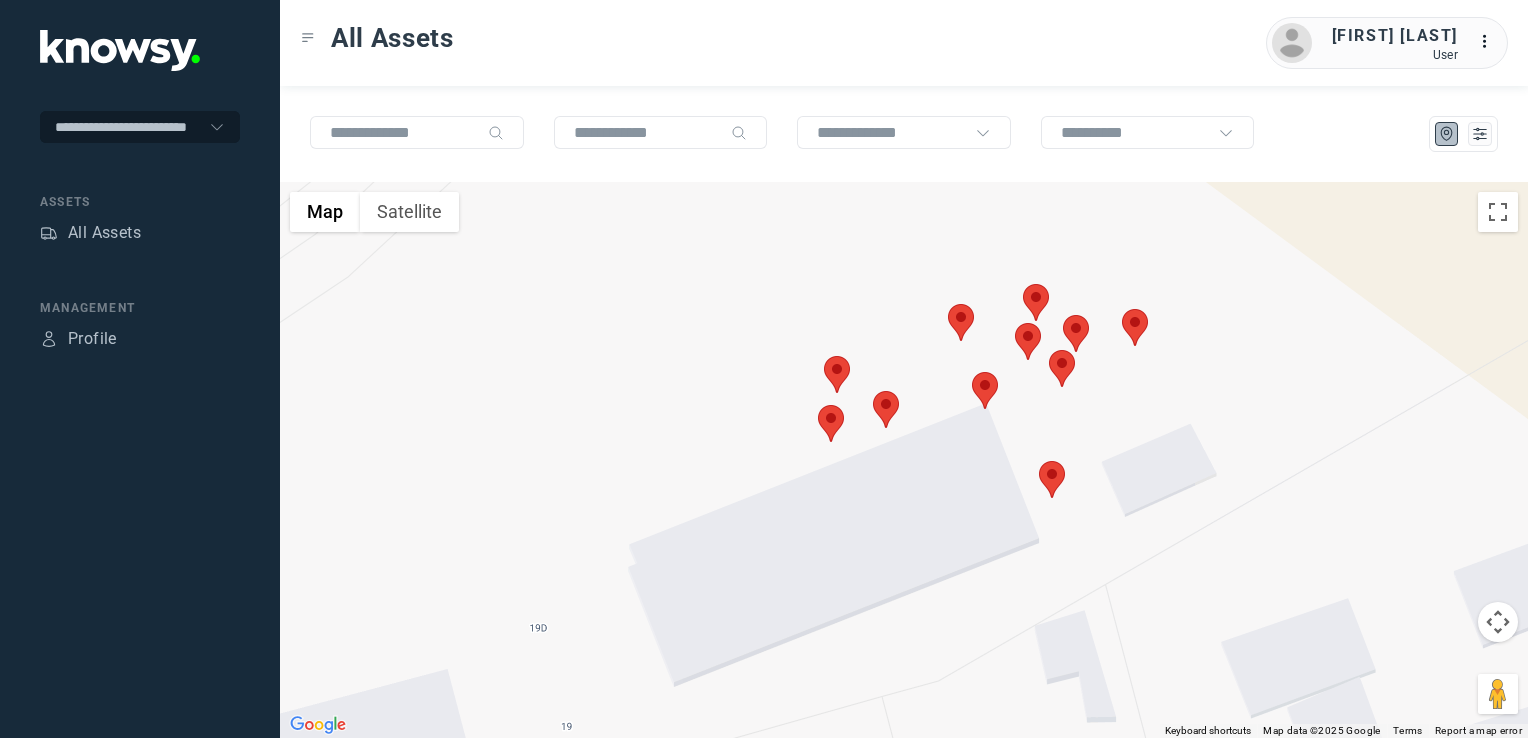 click 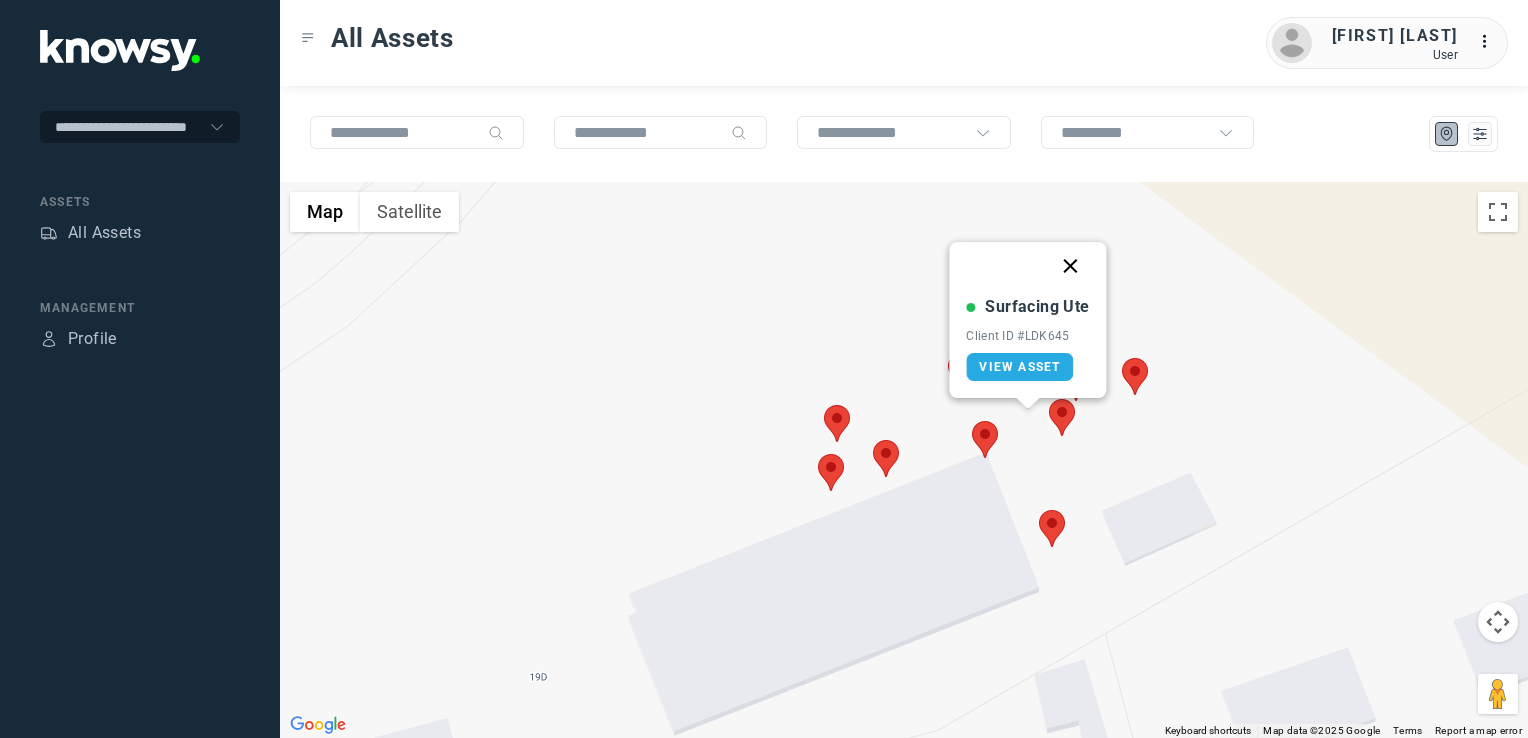 click 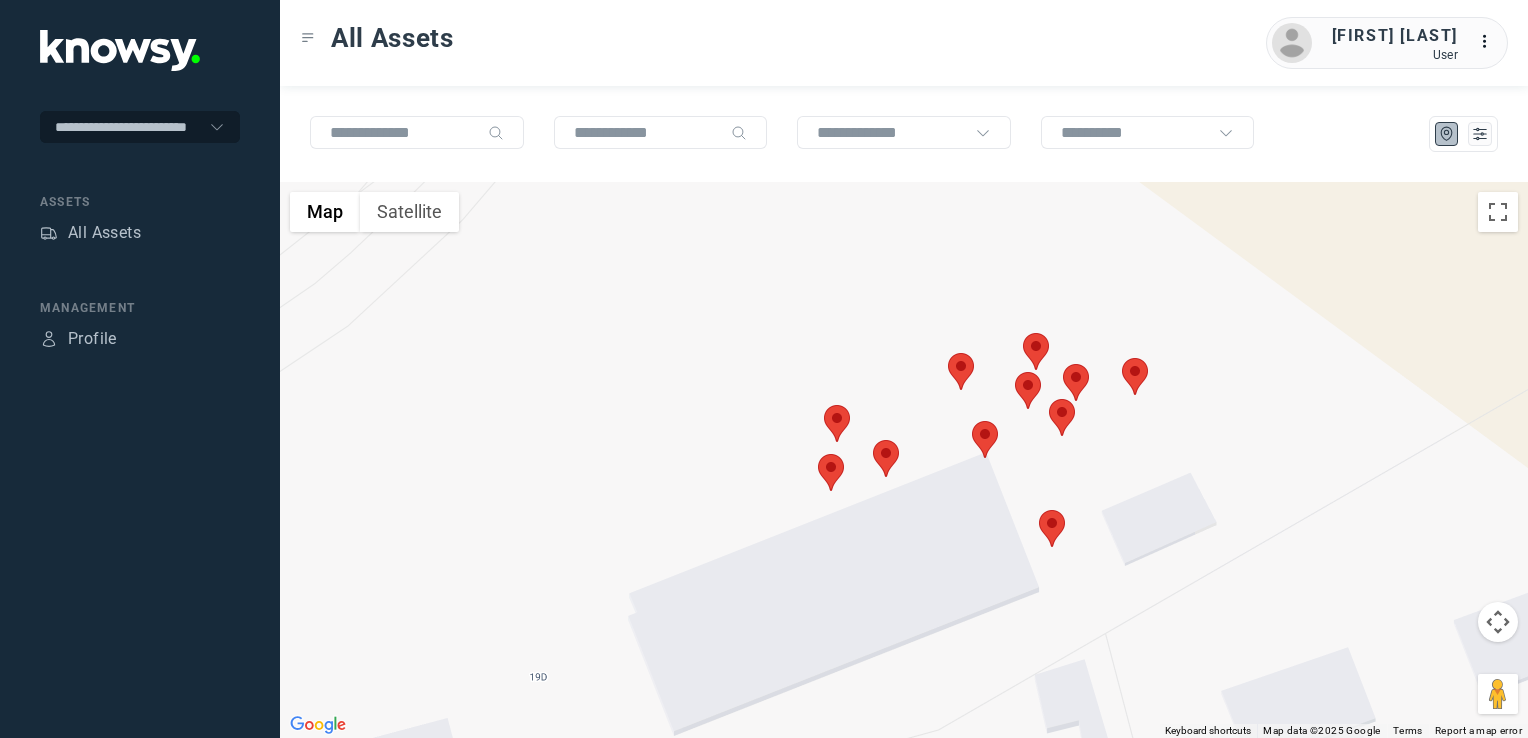 click 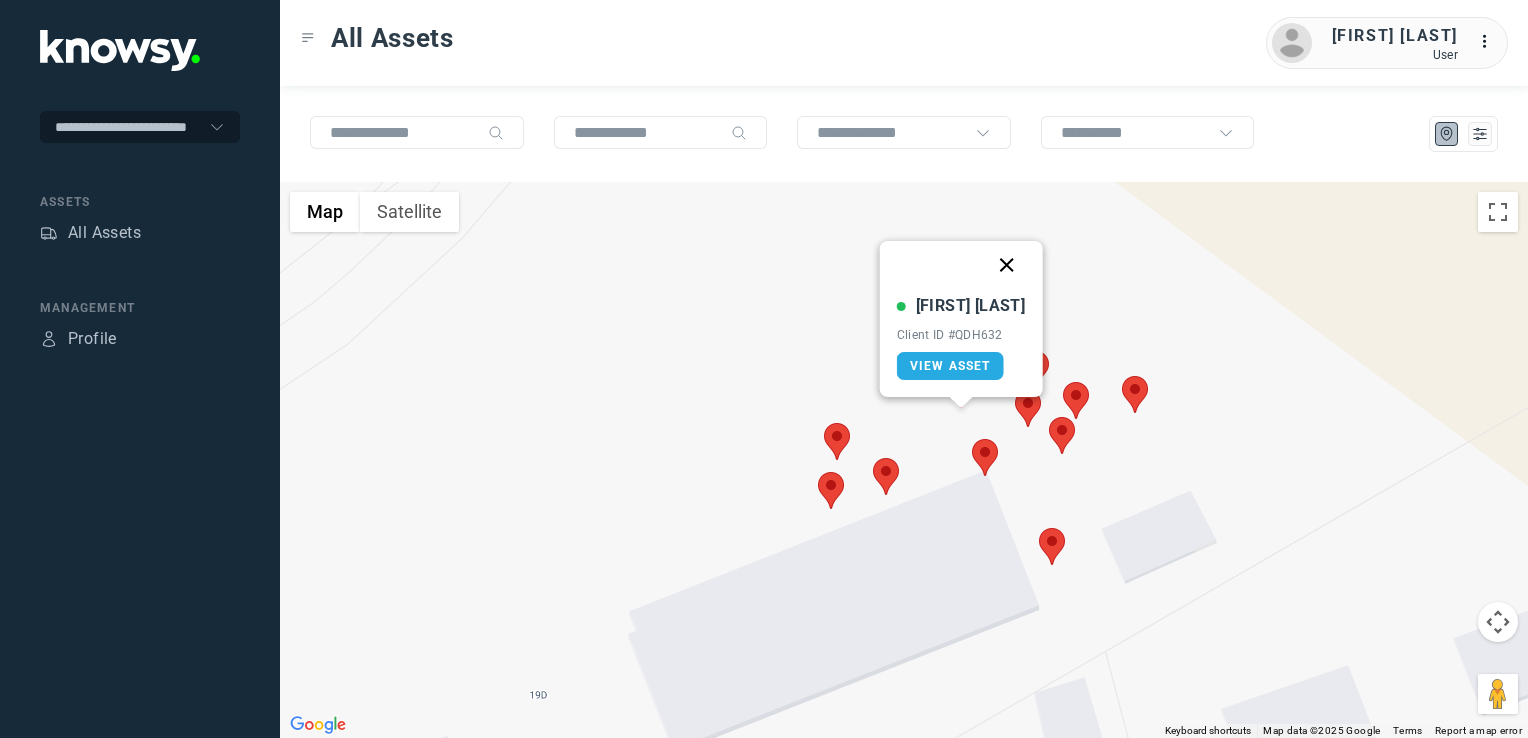 click 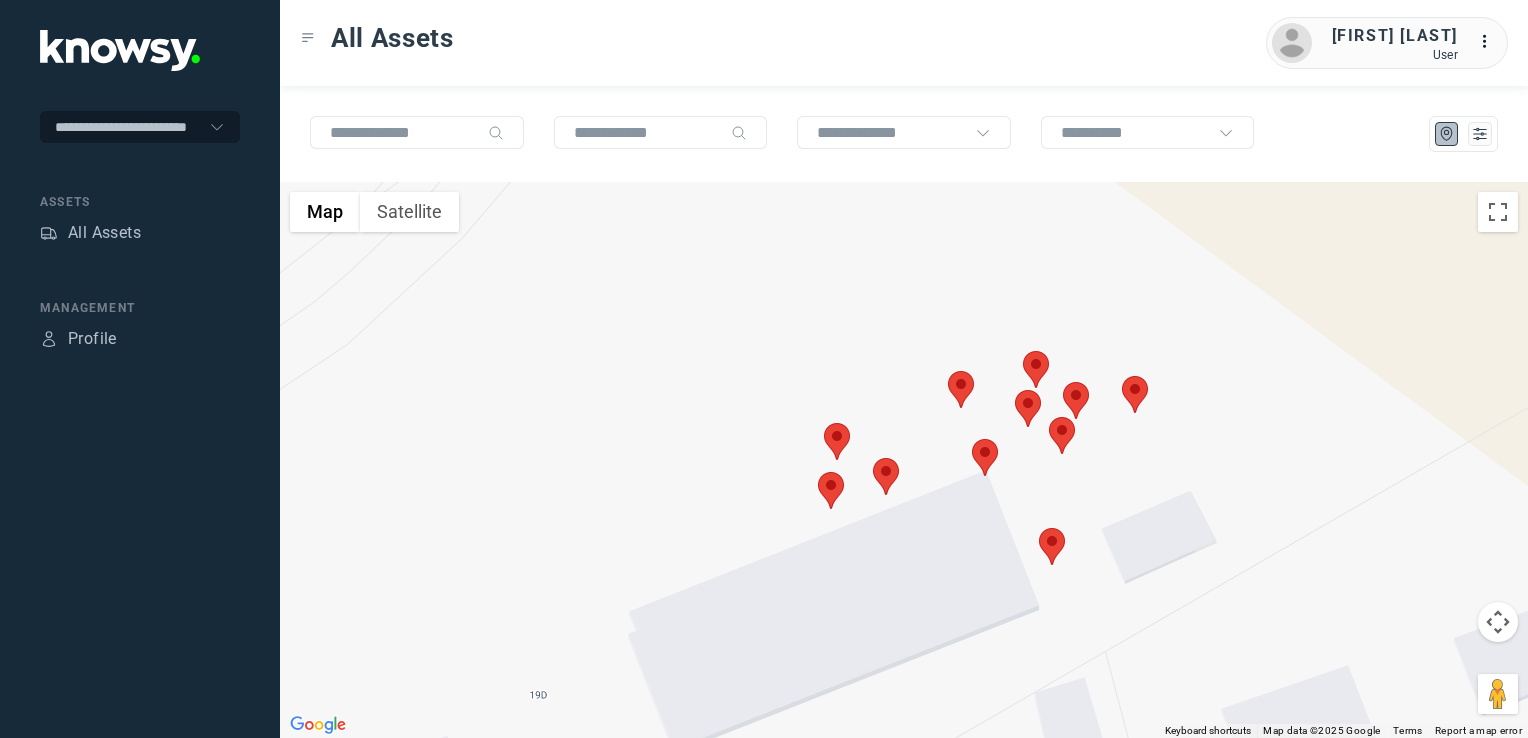 click 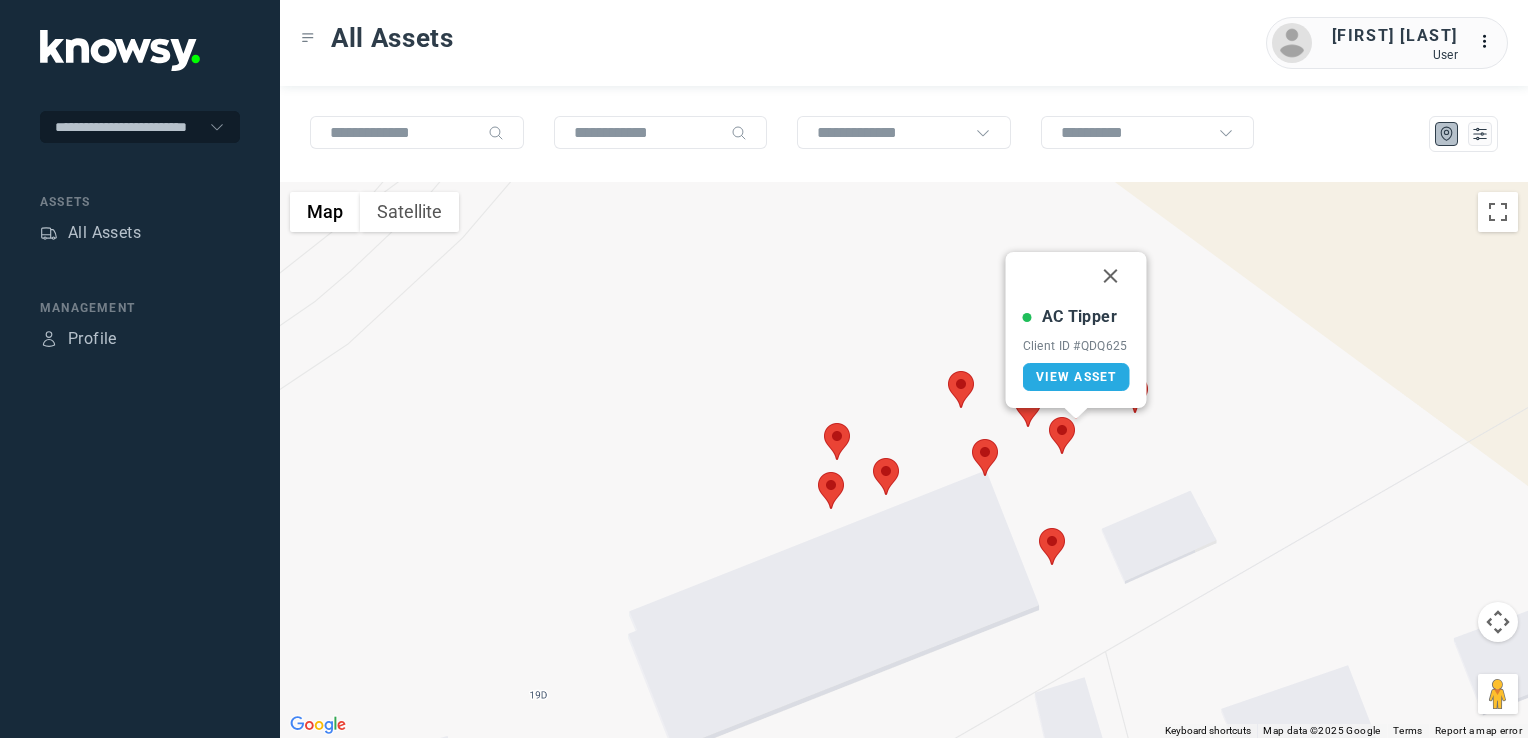 click 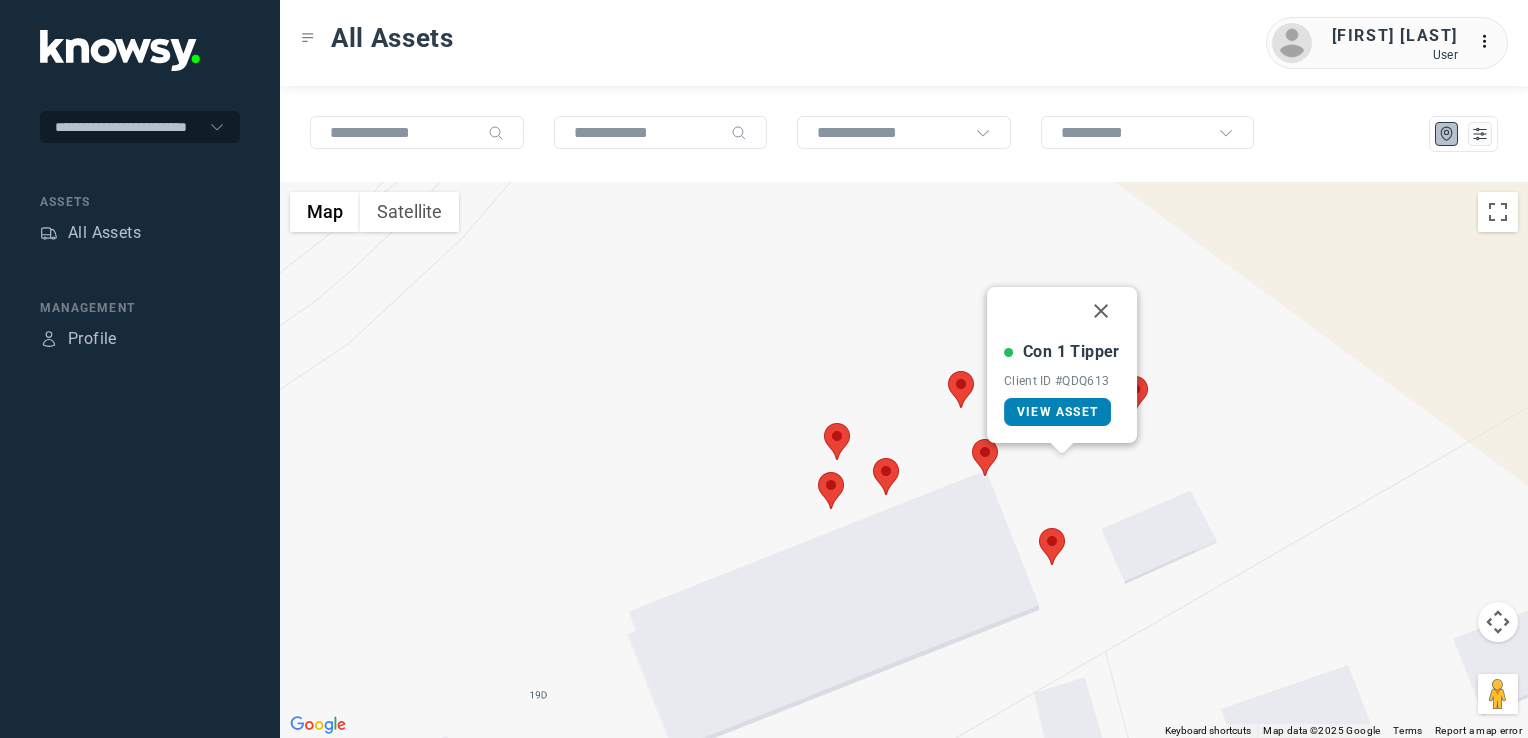 click on "View Asset" 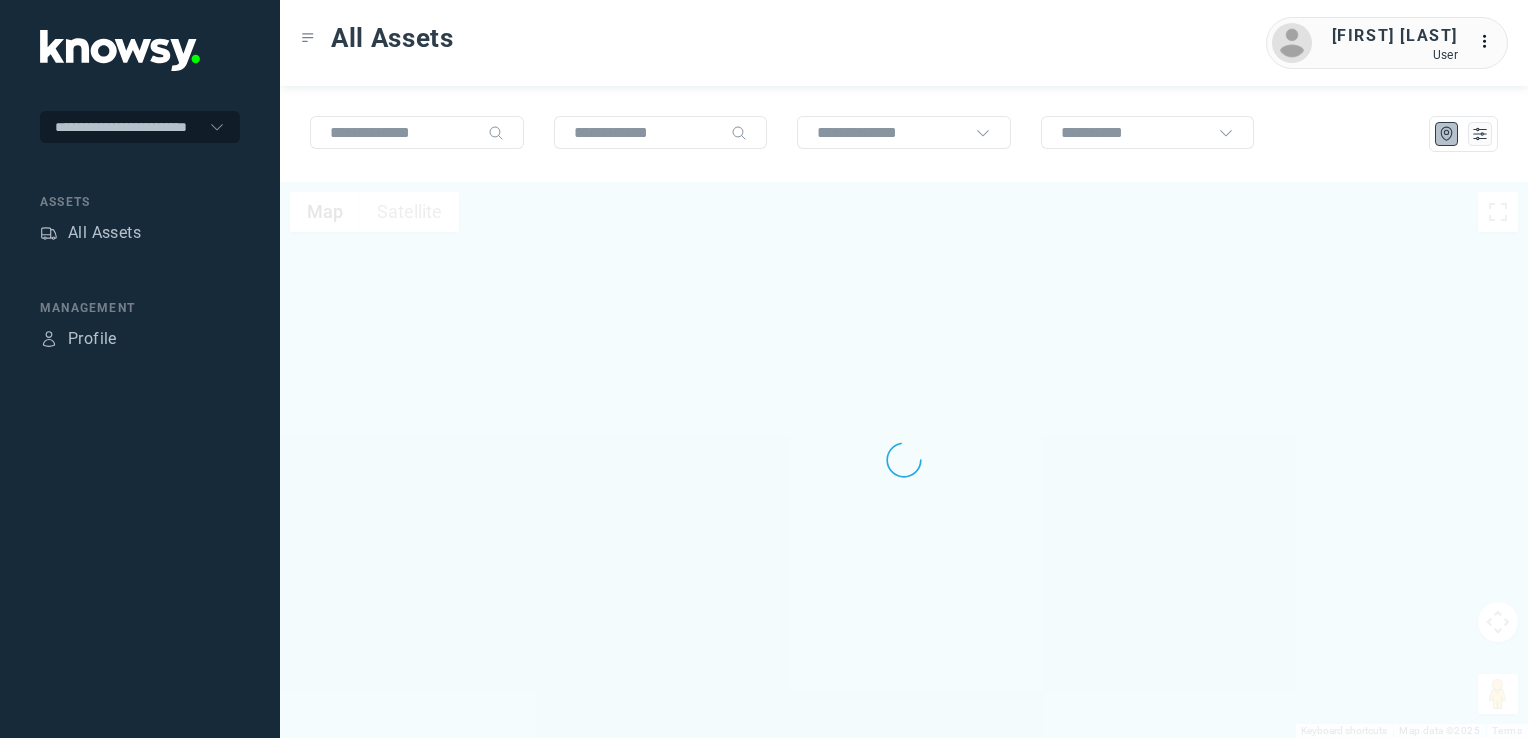 scroll, scrollTop: 0, scrollLeft: 0, axis: both 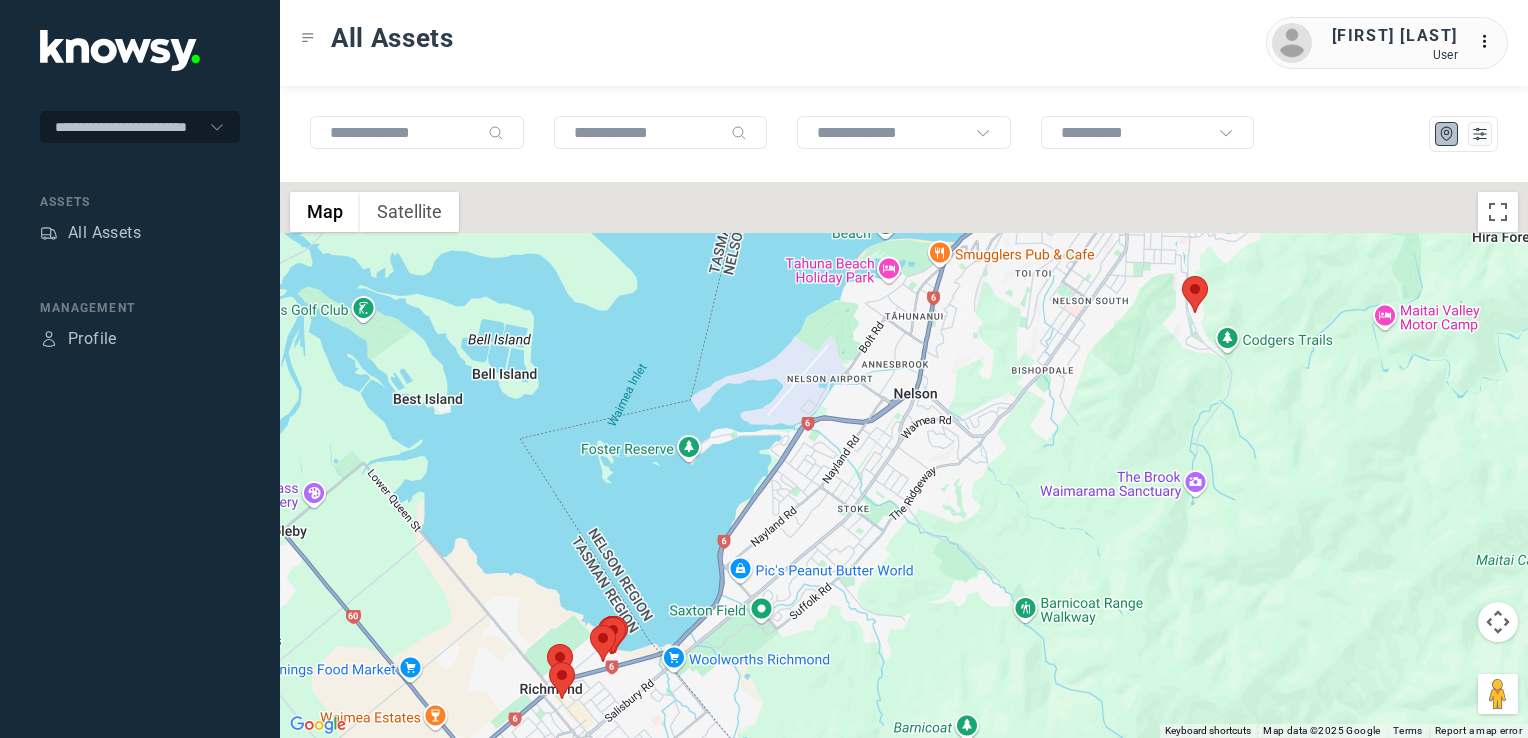 drag, startPoint x: 1161, startPoint y: 390, endPoint x: 988, endPoint y: 592, distance: 265.95676 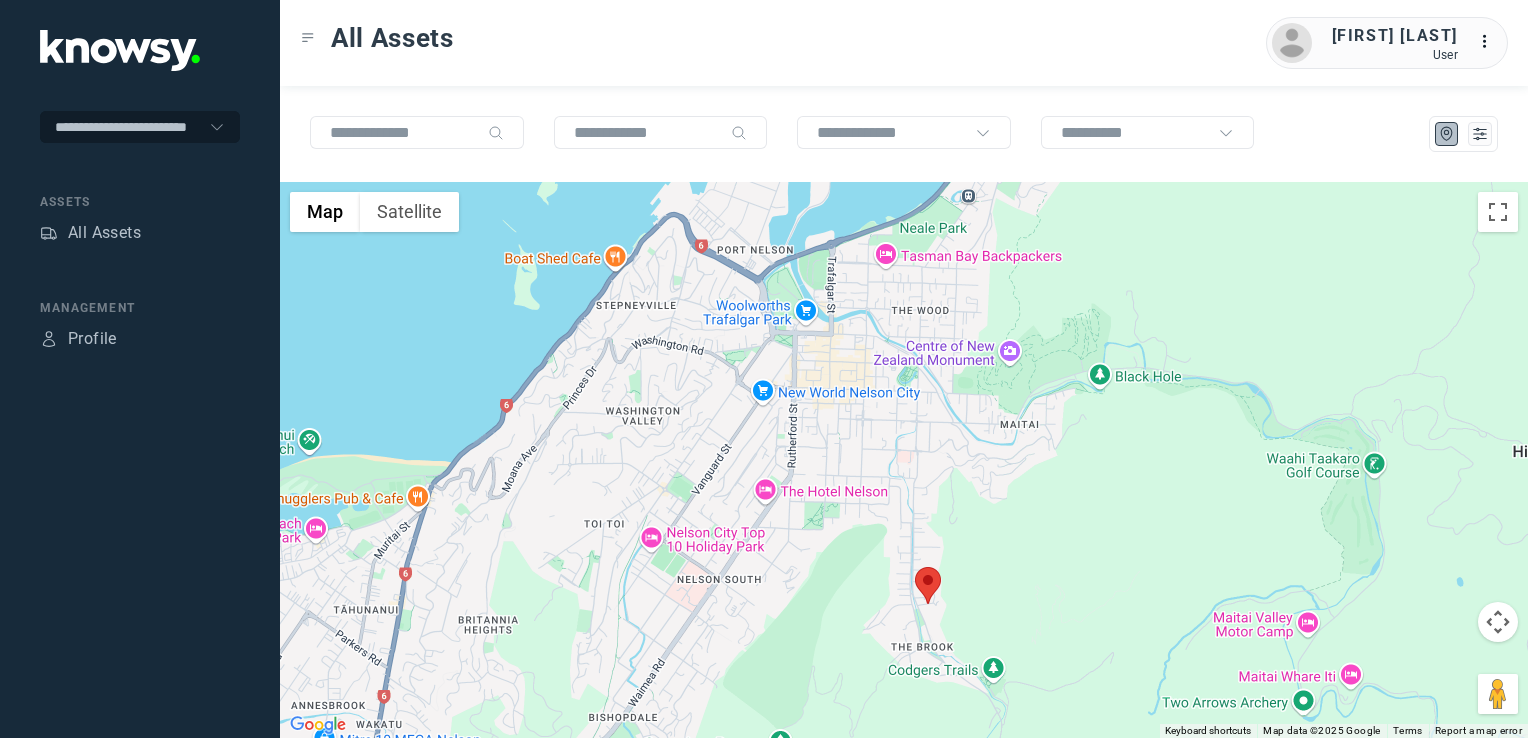 click 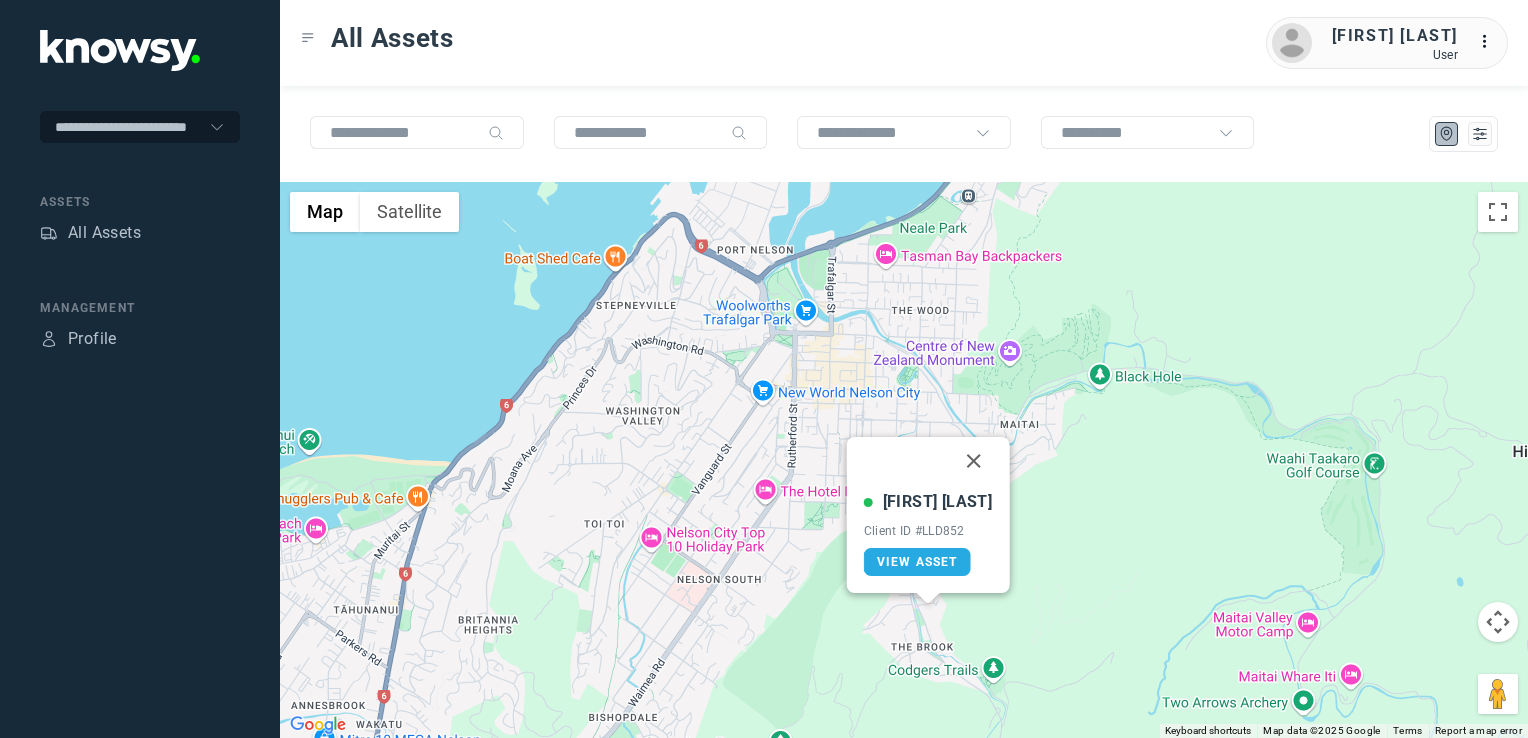 drag, startPoint x: 961, startPoint y: 459, endPoint x: 944, endPoint y: 484, distance: 30.232433 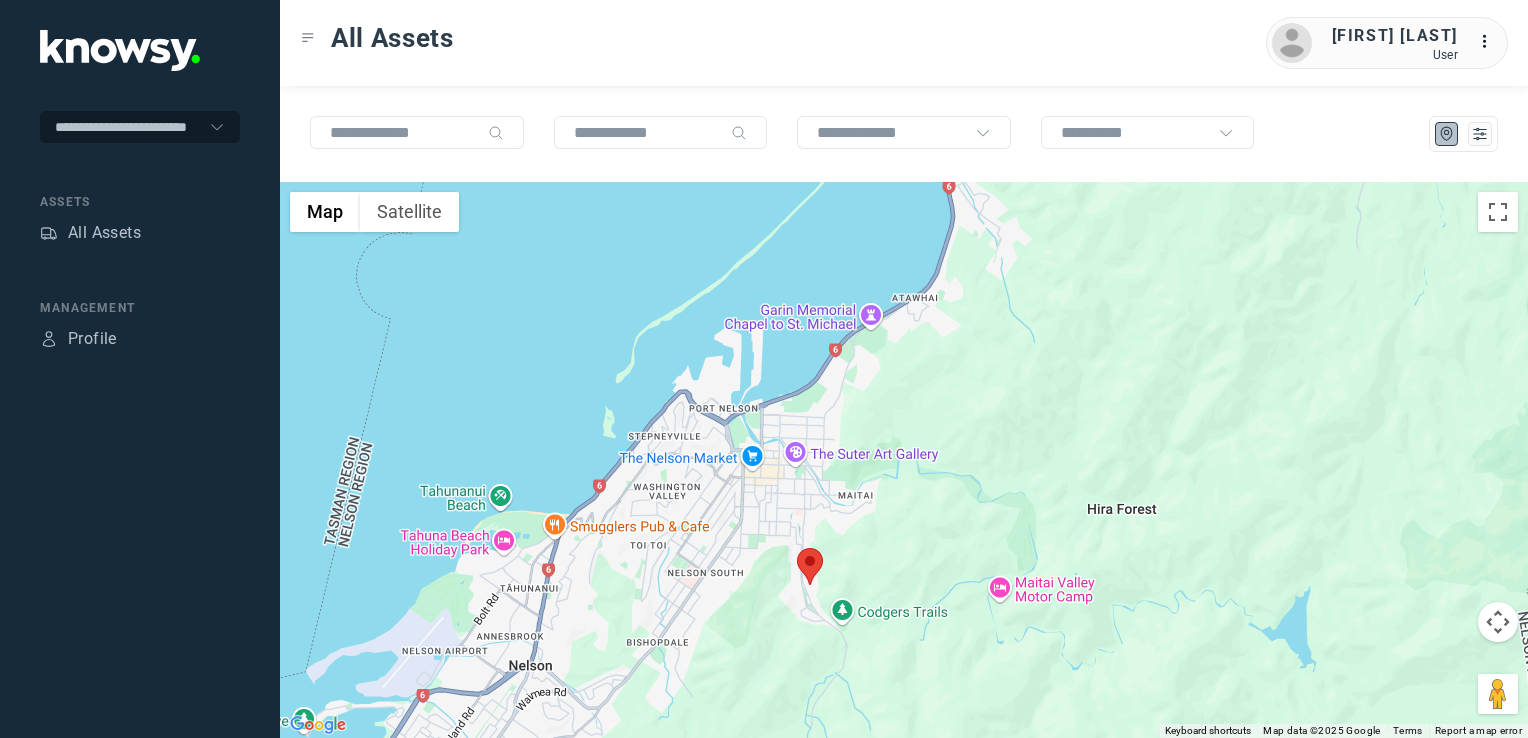 click 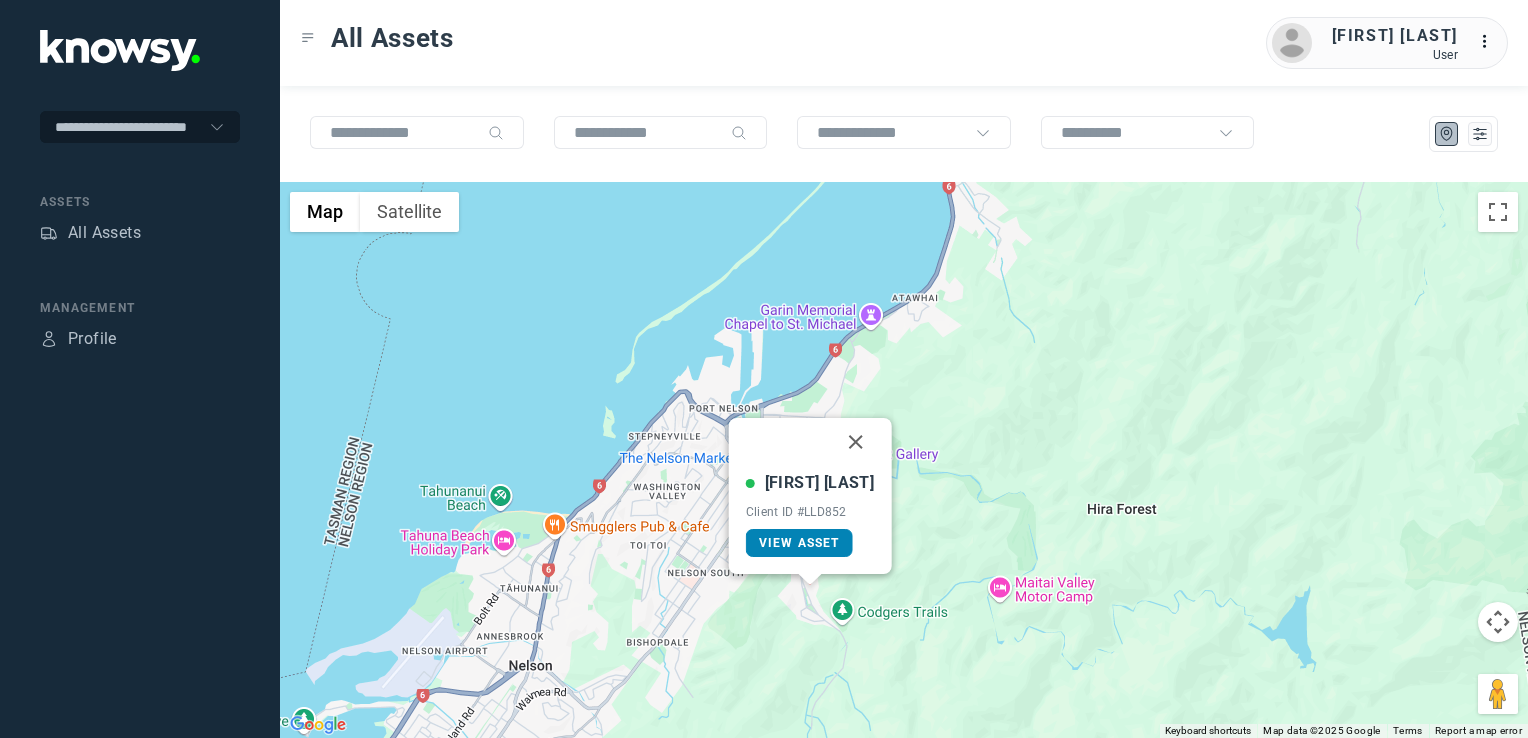 click on "View Asset" 